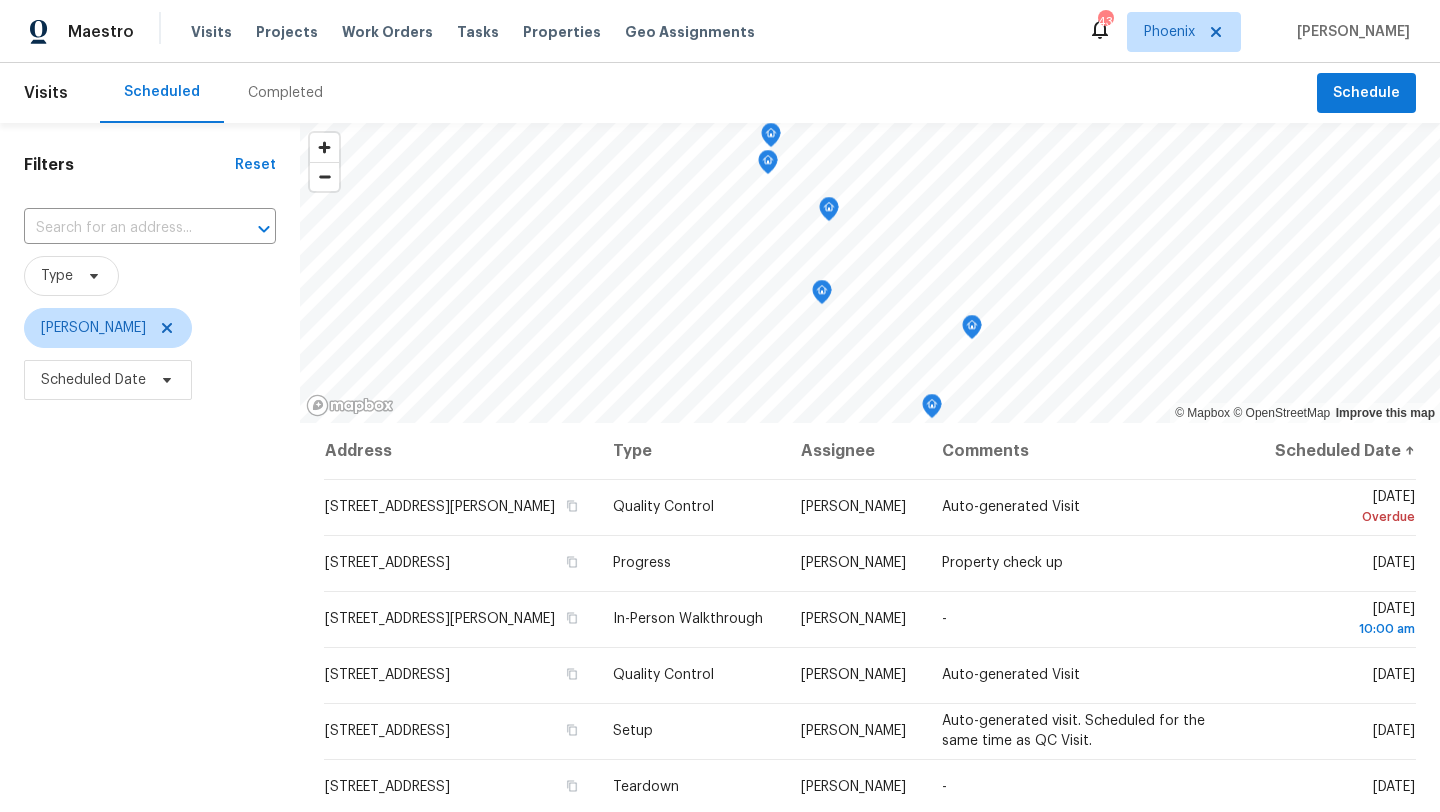 scroll, scrollTop: 0, scrollLeft: 0, axis: both 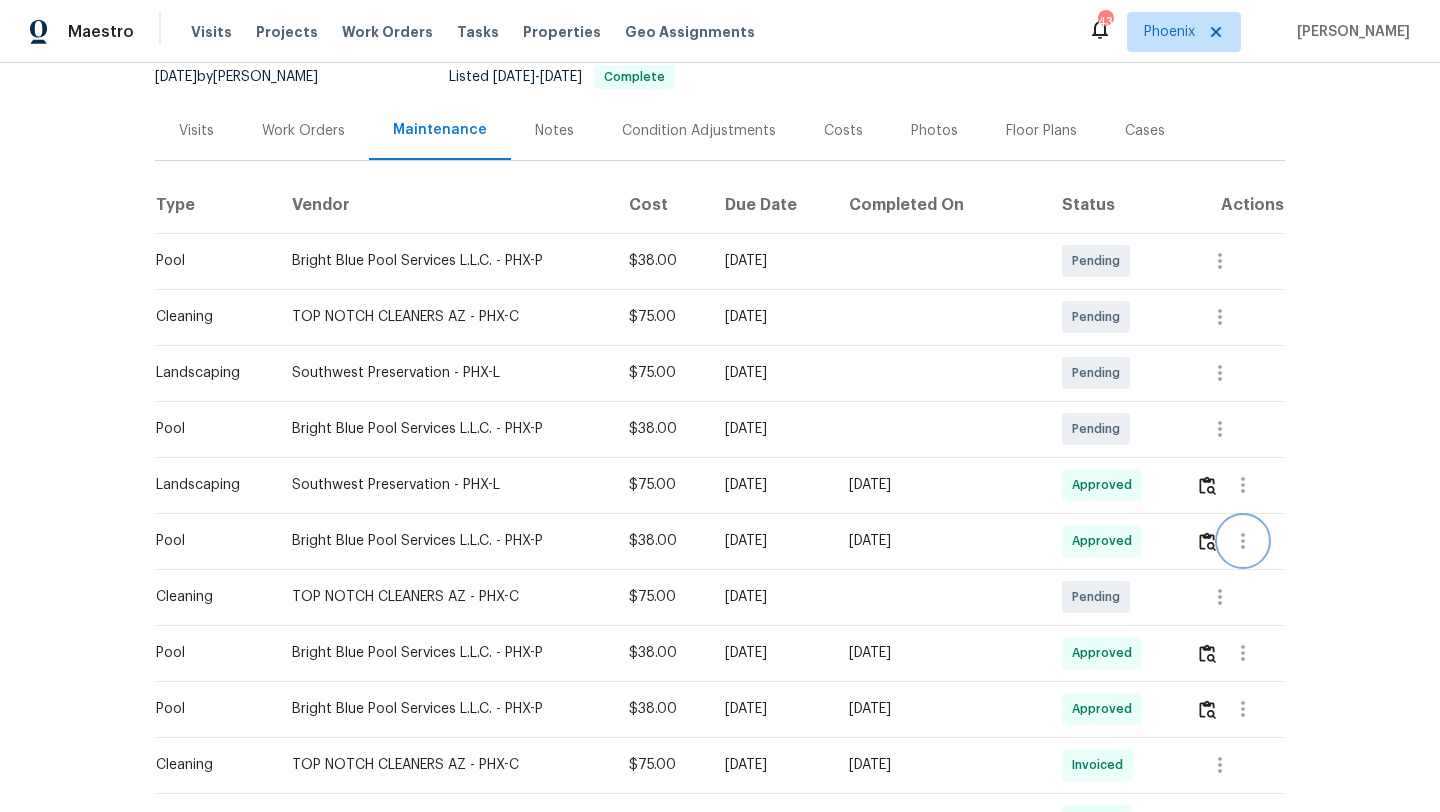 click 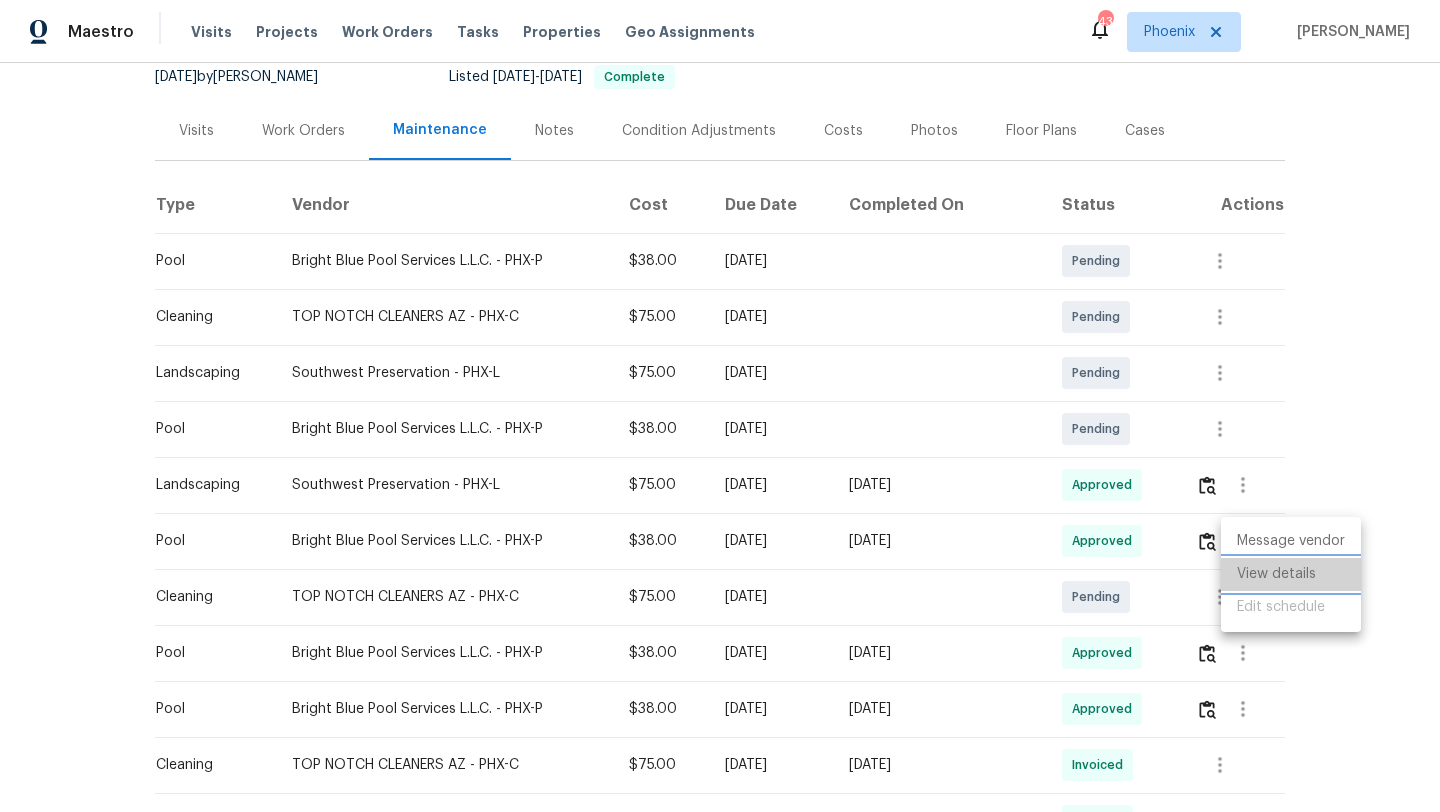 click on "View details" at bounding box center (1291, 574) 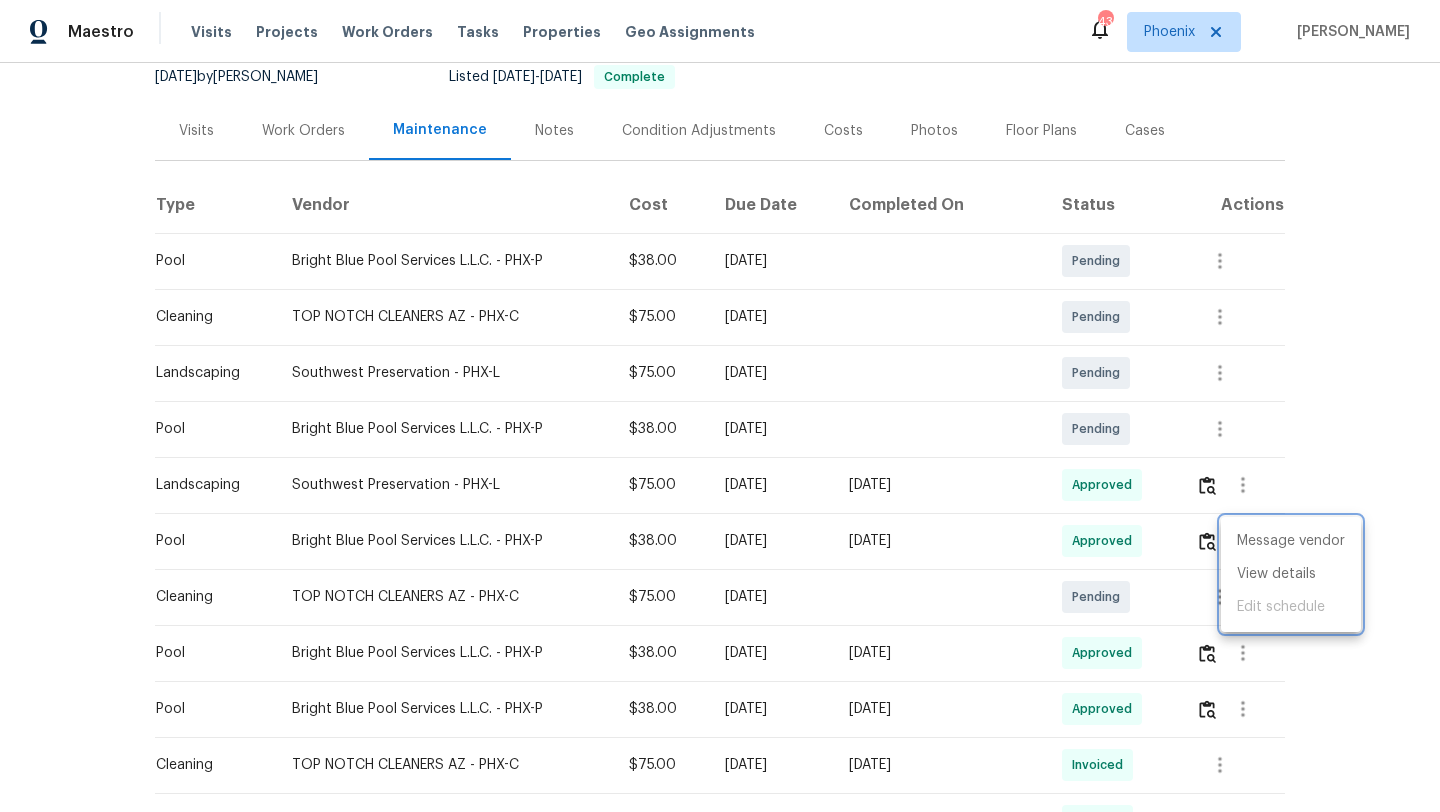click at bounding box center [720, 406] 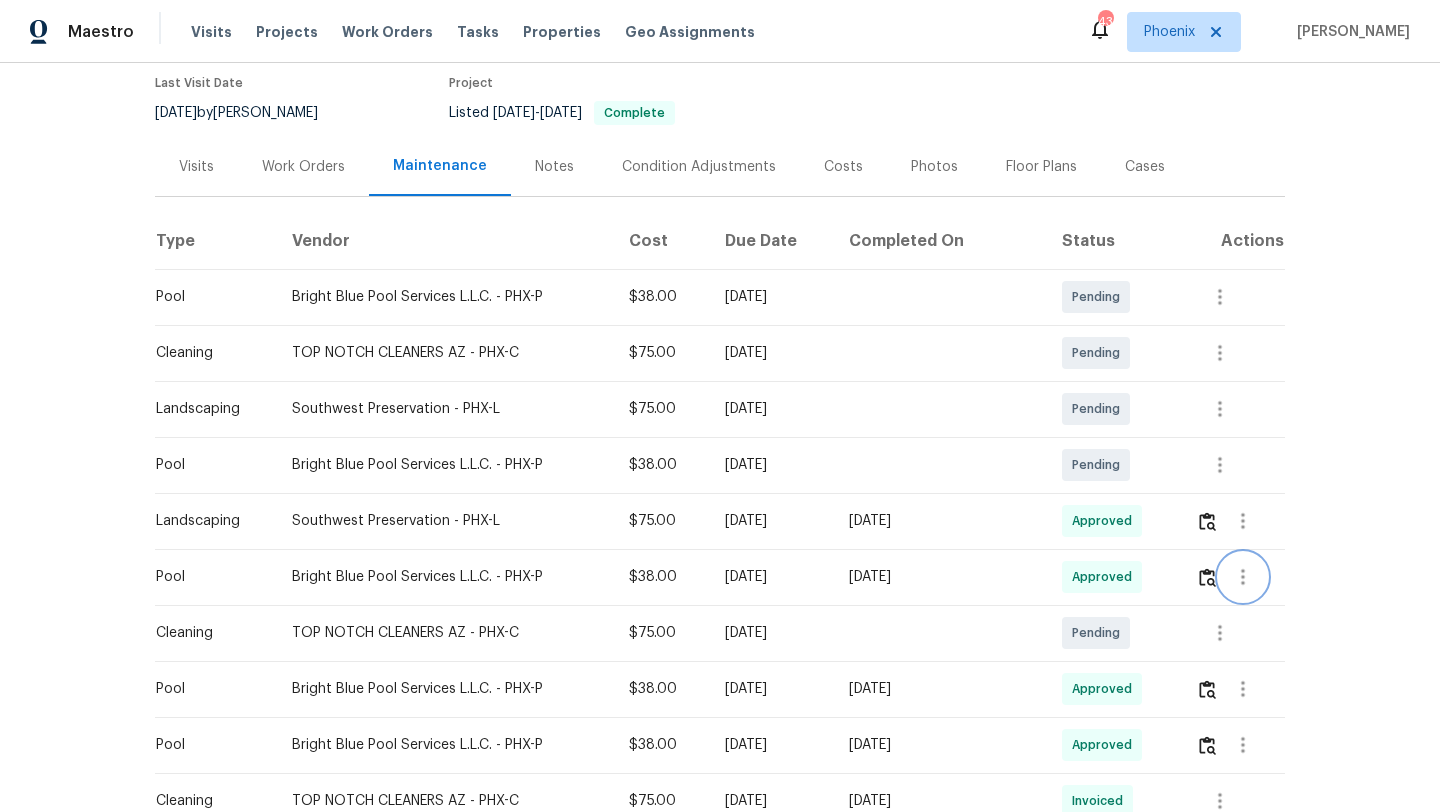 scroll, scrollTop: 0, scrollLeft: 0, axis: both 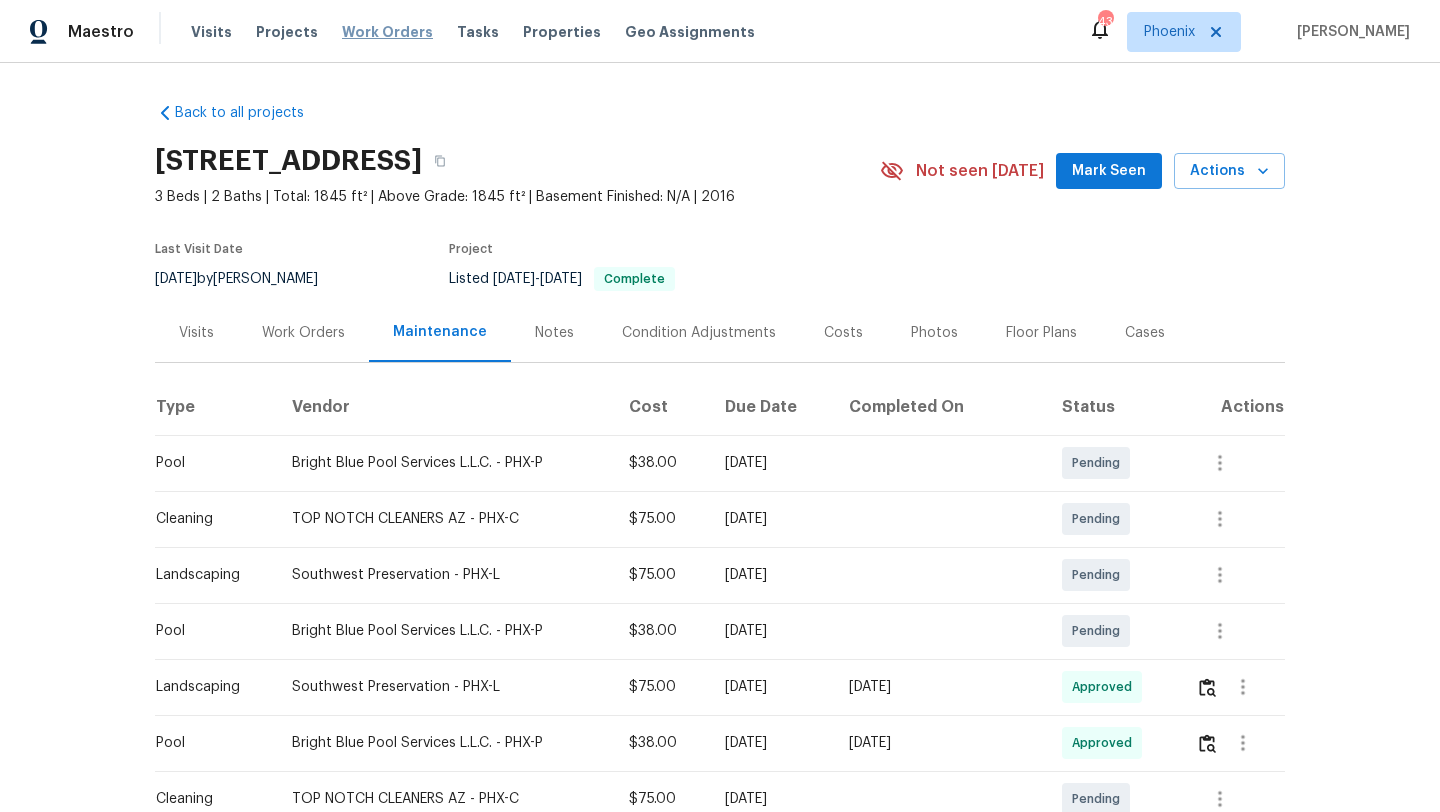 click on "Work Orders" at bounding box center (387, 32) 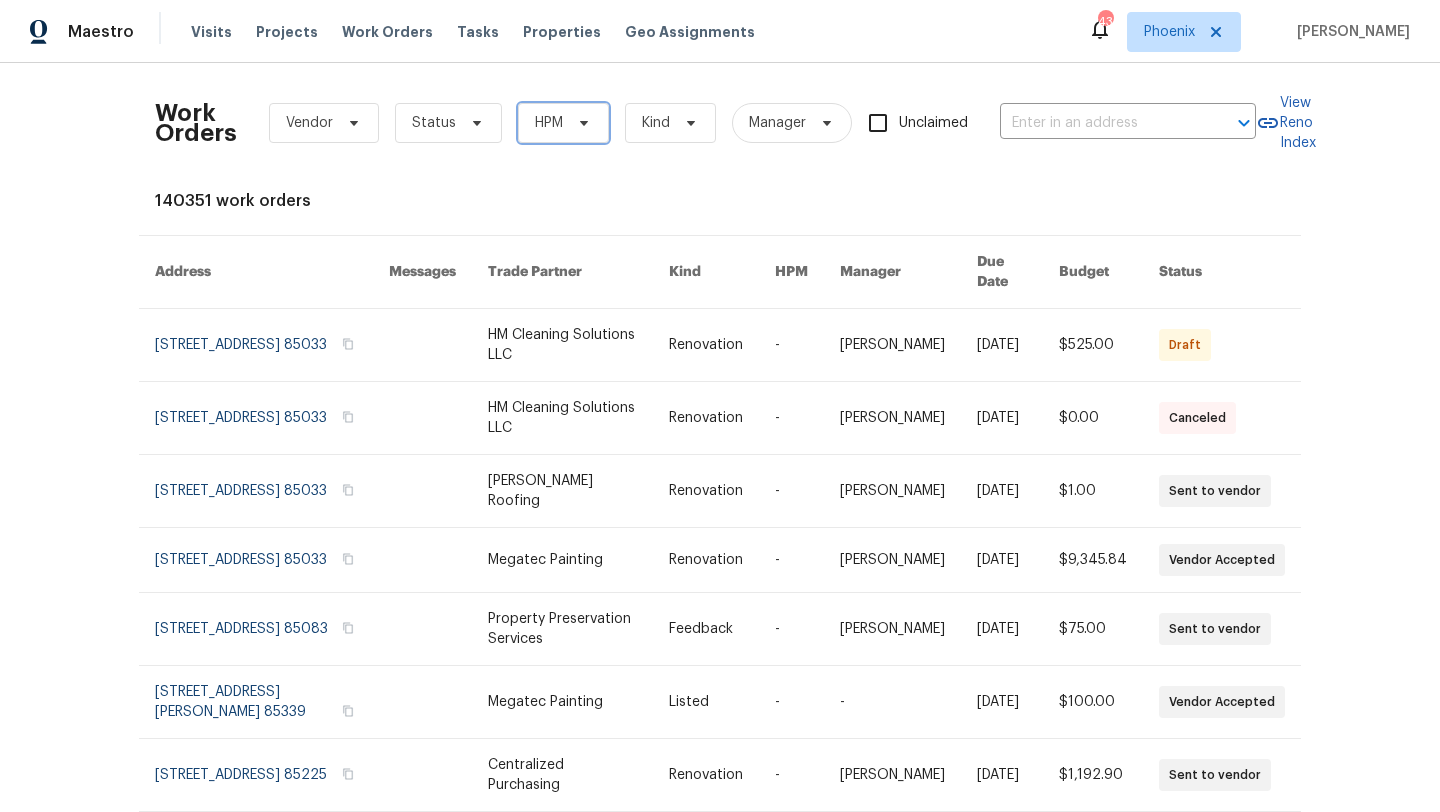 click on "HPM" at bounding box center (563, 123) 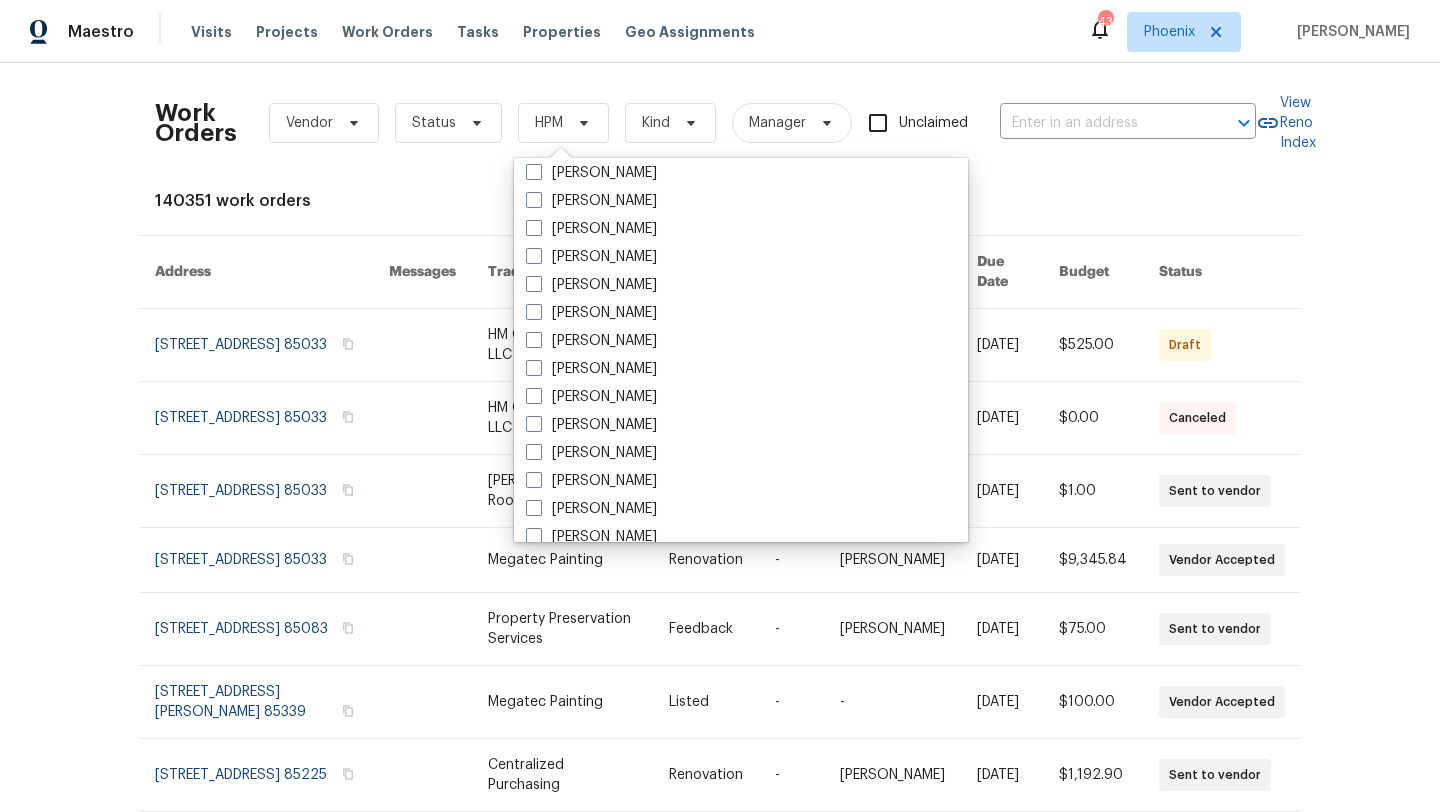 scroll, scrollTop: 1200, scrollLeft: 0, axis: vertical 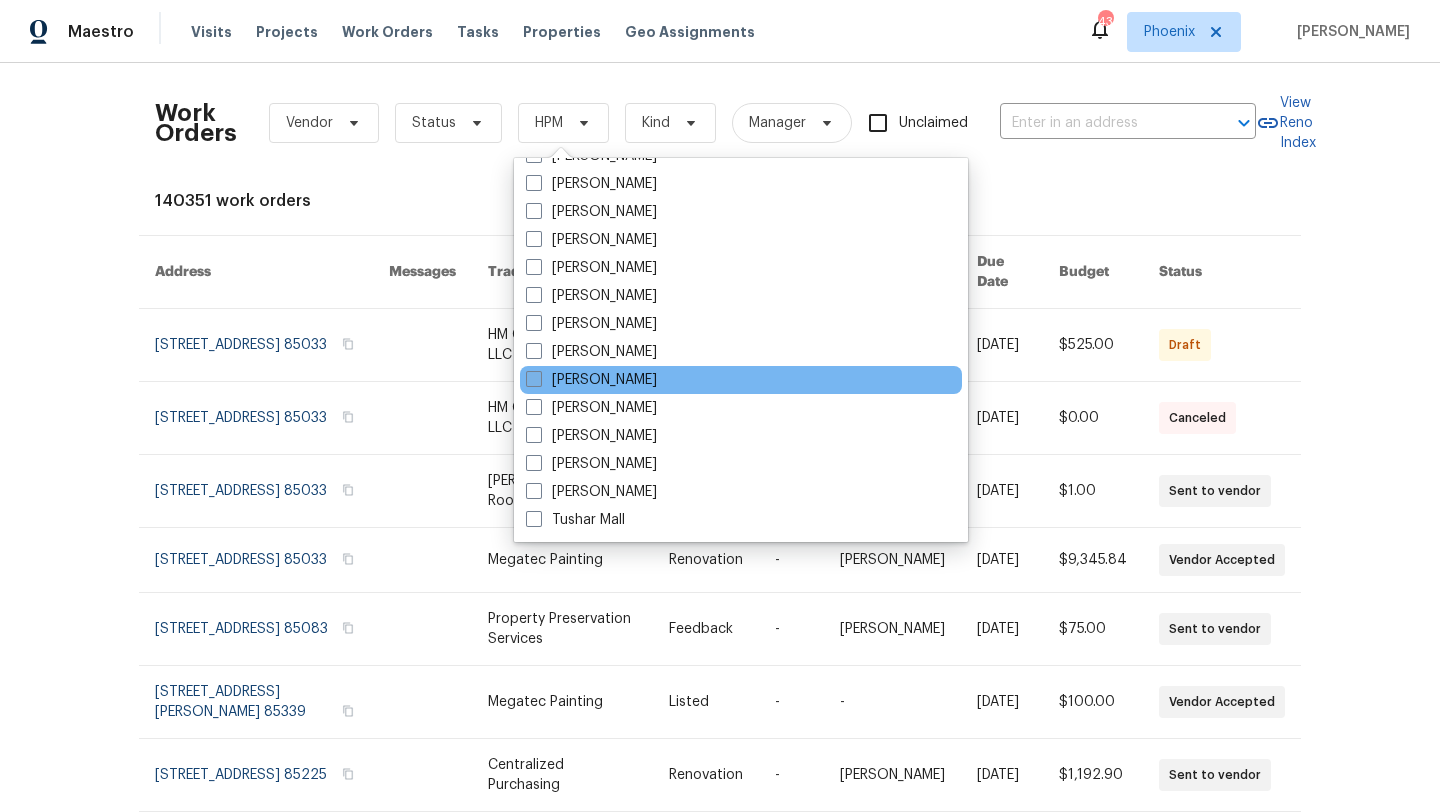 click on "[PERSON_NAME]" at bounding box center [591, 380] 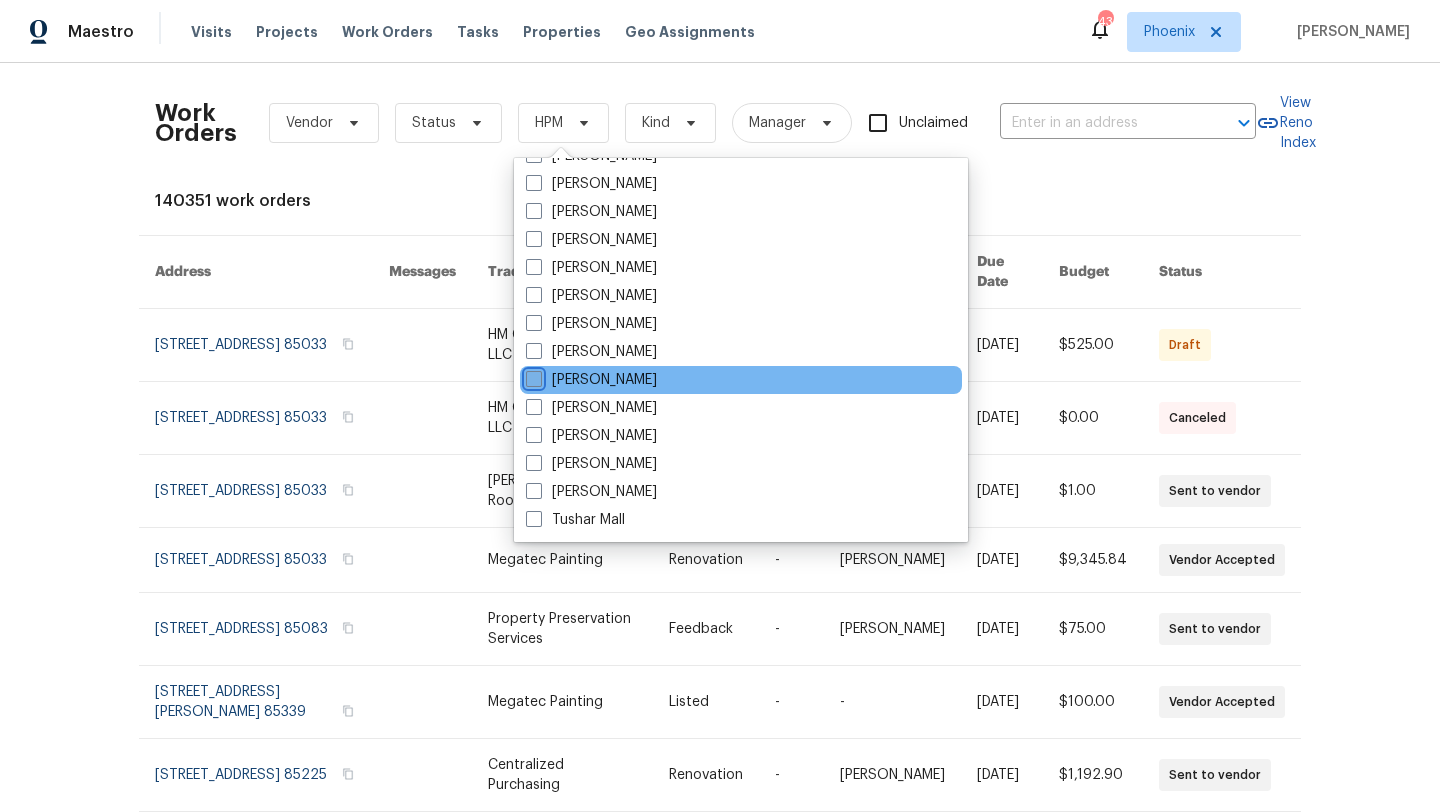 click on "[PERSON_NAME]" at bounding box center (532, 376) 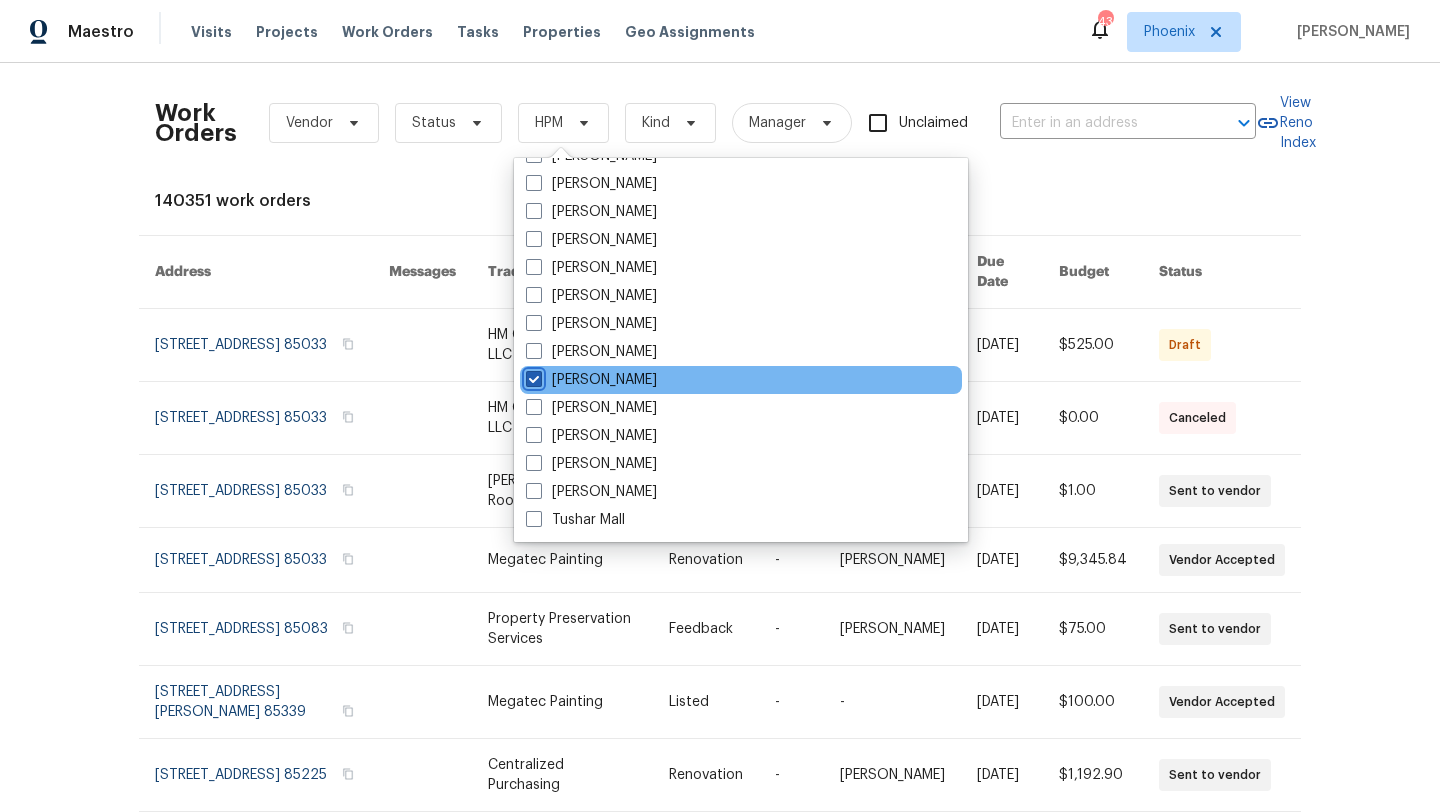 checkbox on "true" 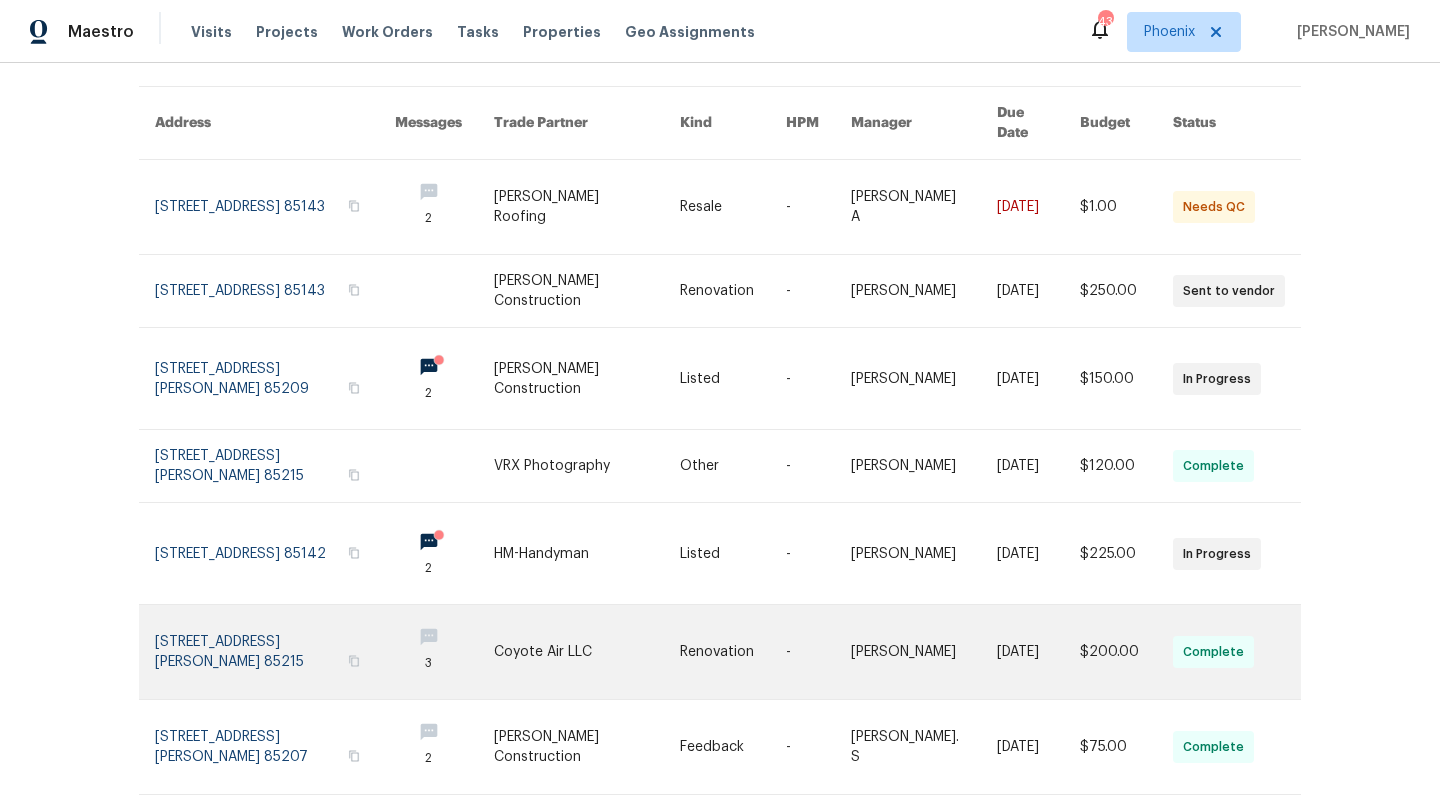 scroll, scrollTop: 218, scrollLeft: 0, axis: vertical 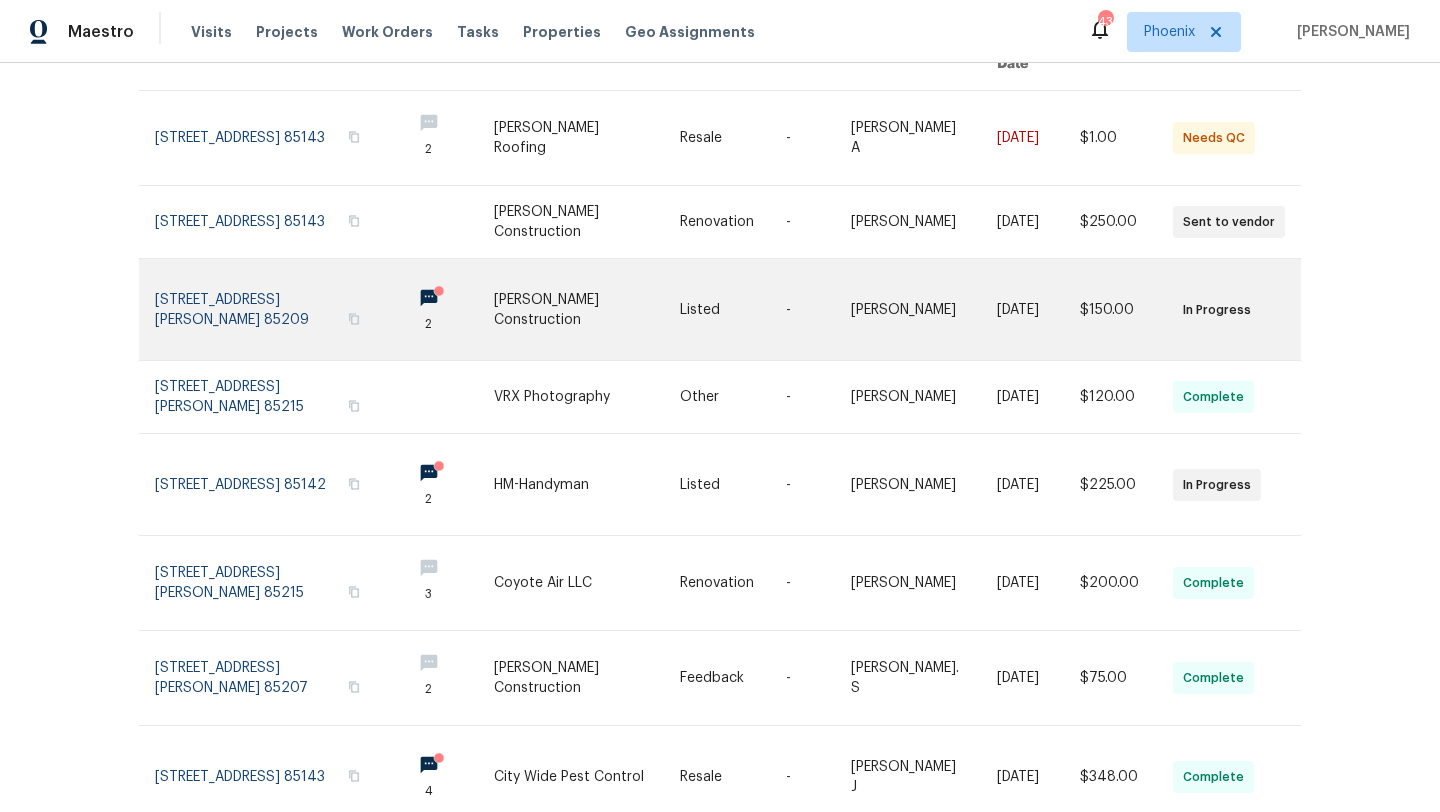 click at bounding box center [275, 309] 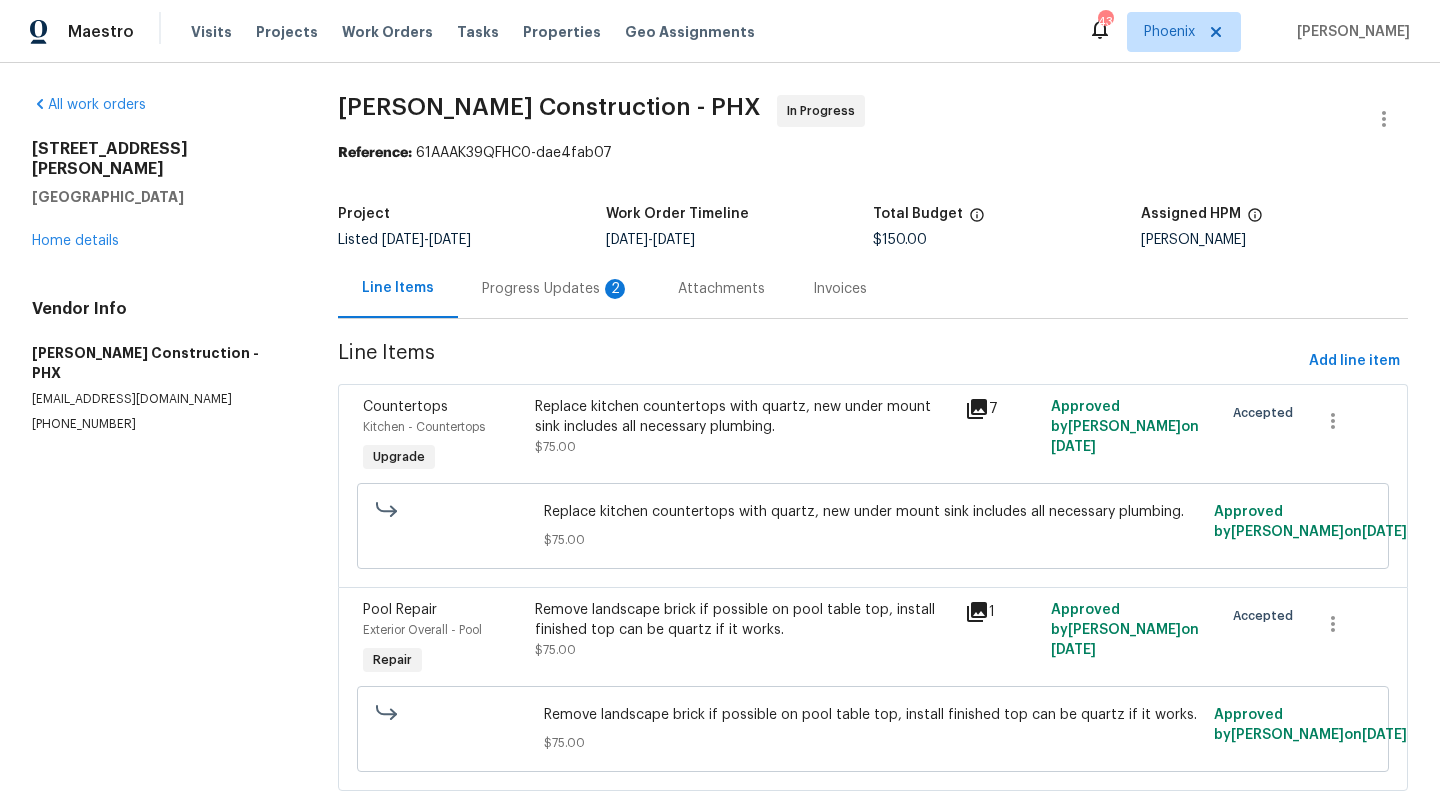 click on "Replace kitchen countertops with quartz, new under mount sink includes all necessary plumbing." at bounding box center [744, 417] 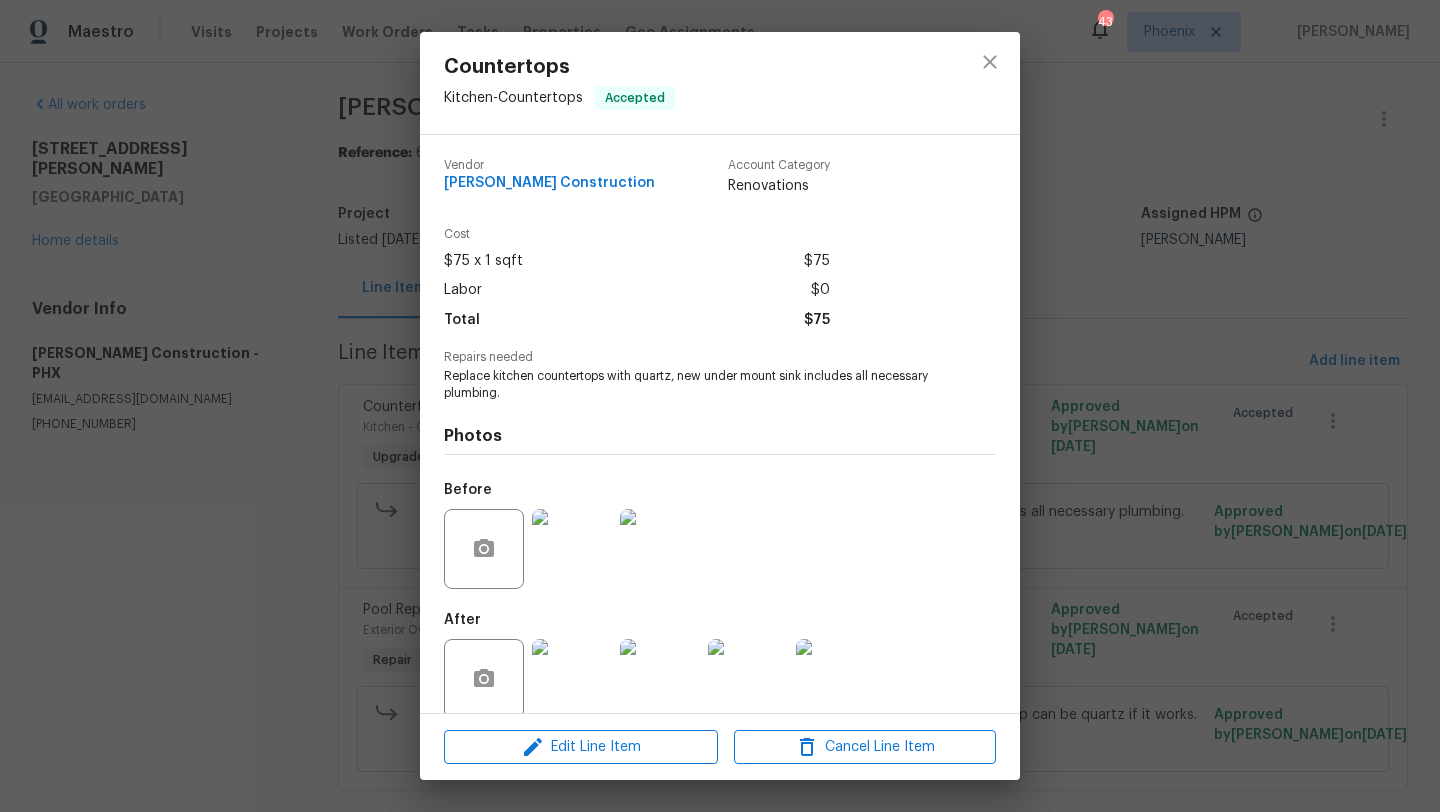 click at bounding box center (572, 679) 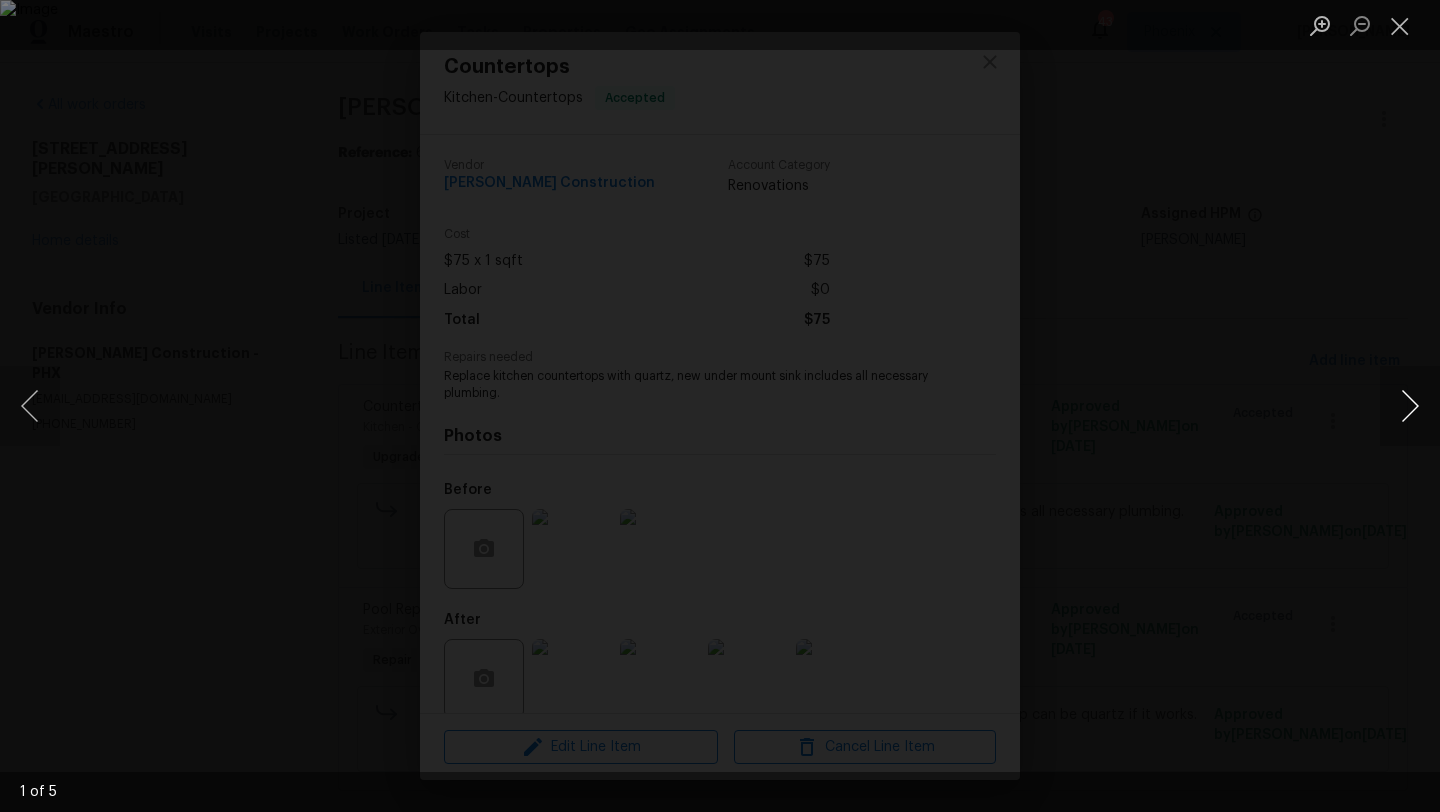 click at bounding box center (1410, 406) 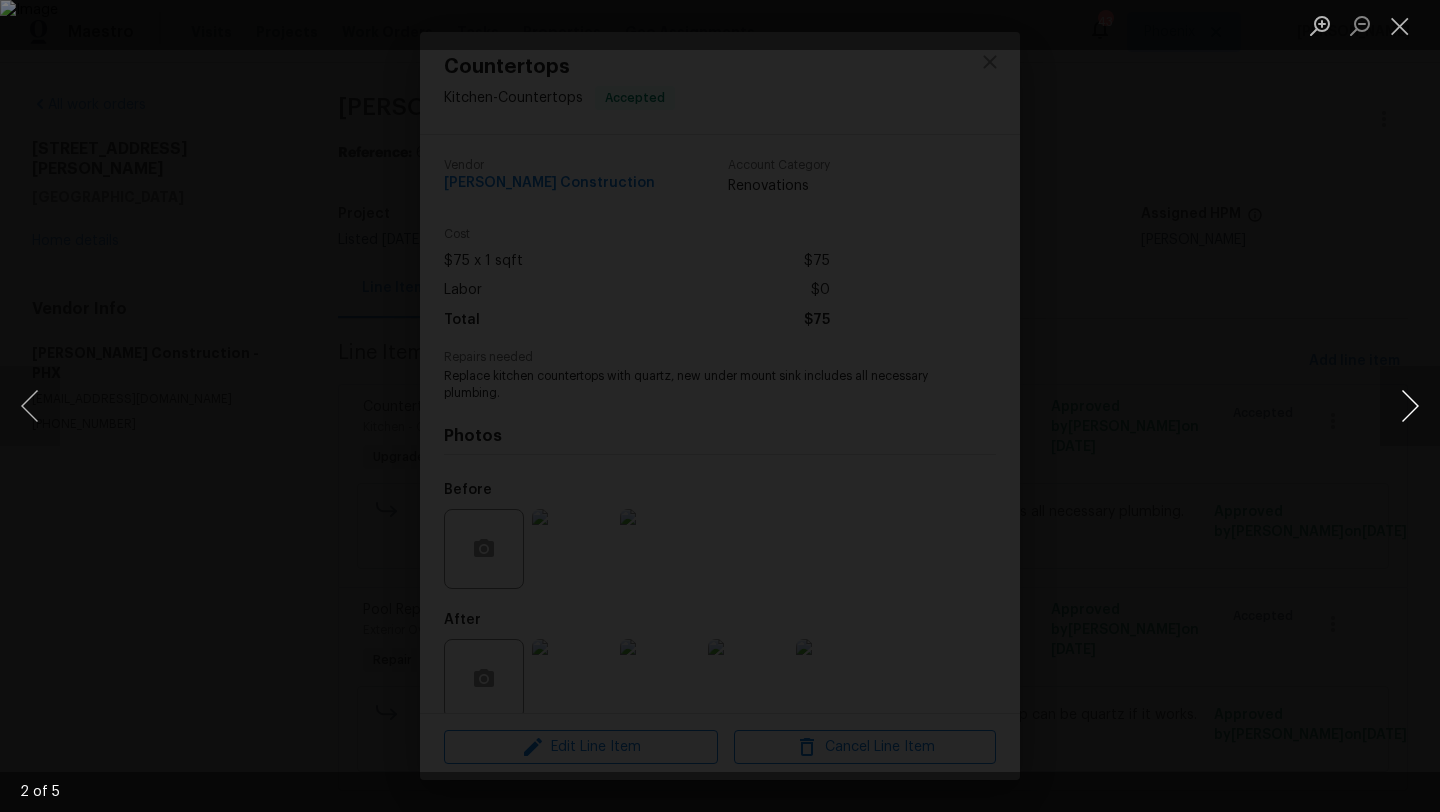click at bounding box center [1410, 406] 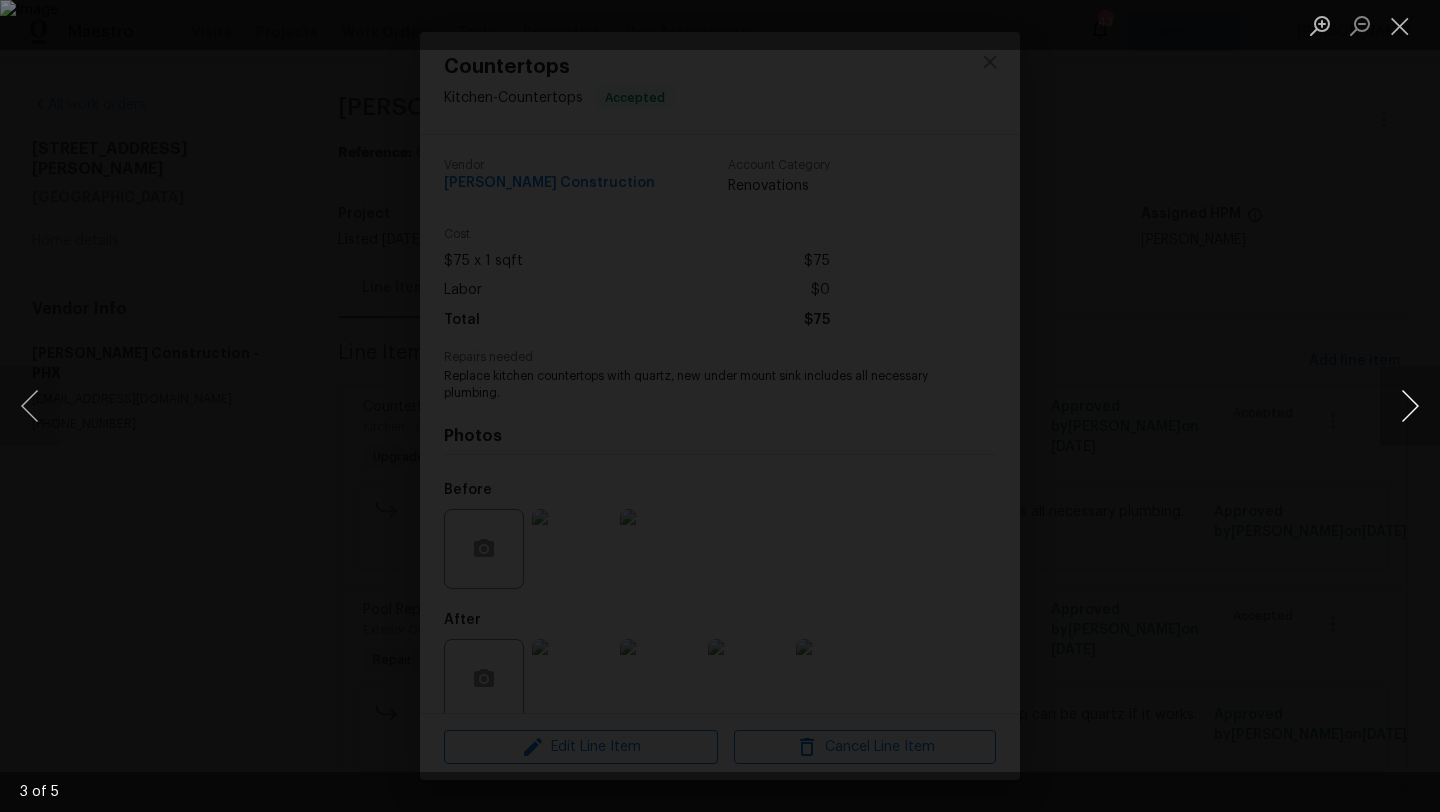 click at bounding box center (1410, 406) 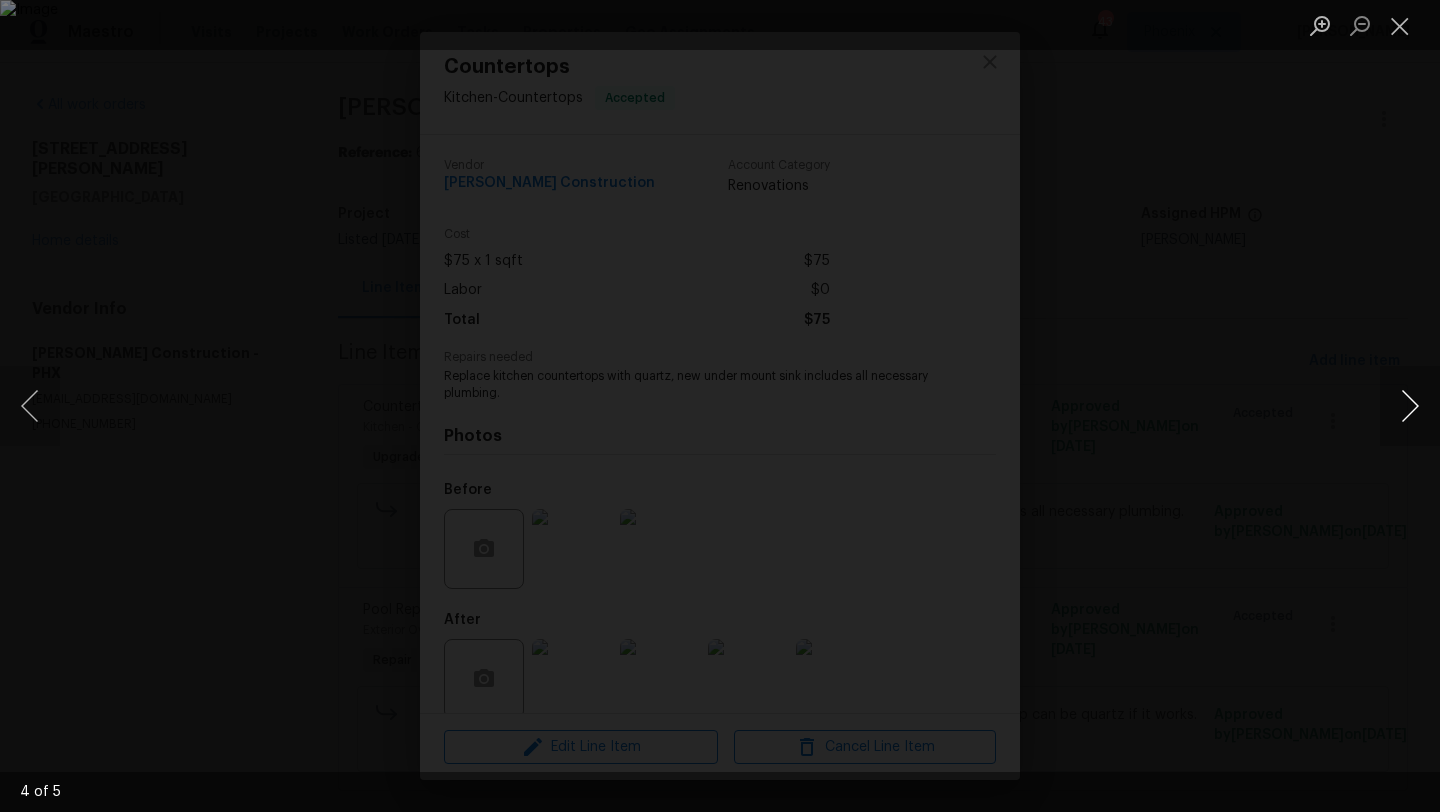 click at bounding box center (1410, 406) 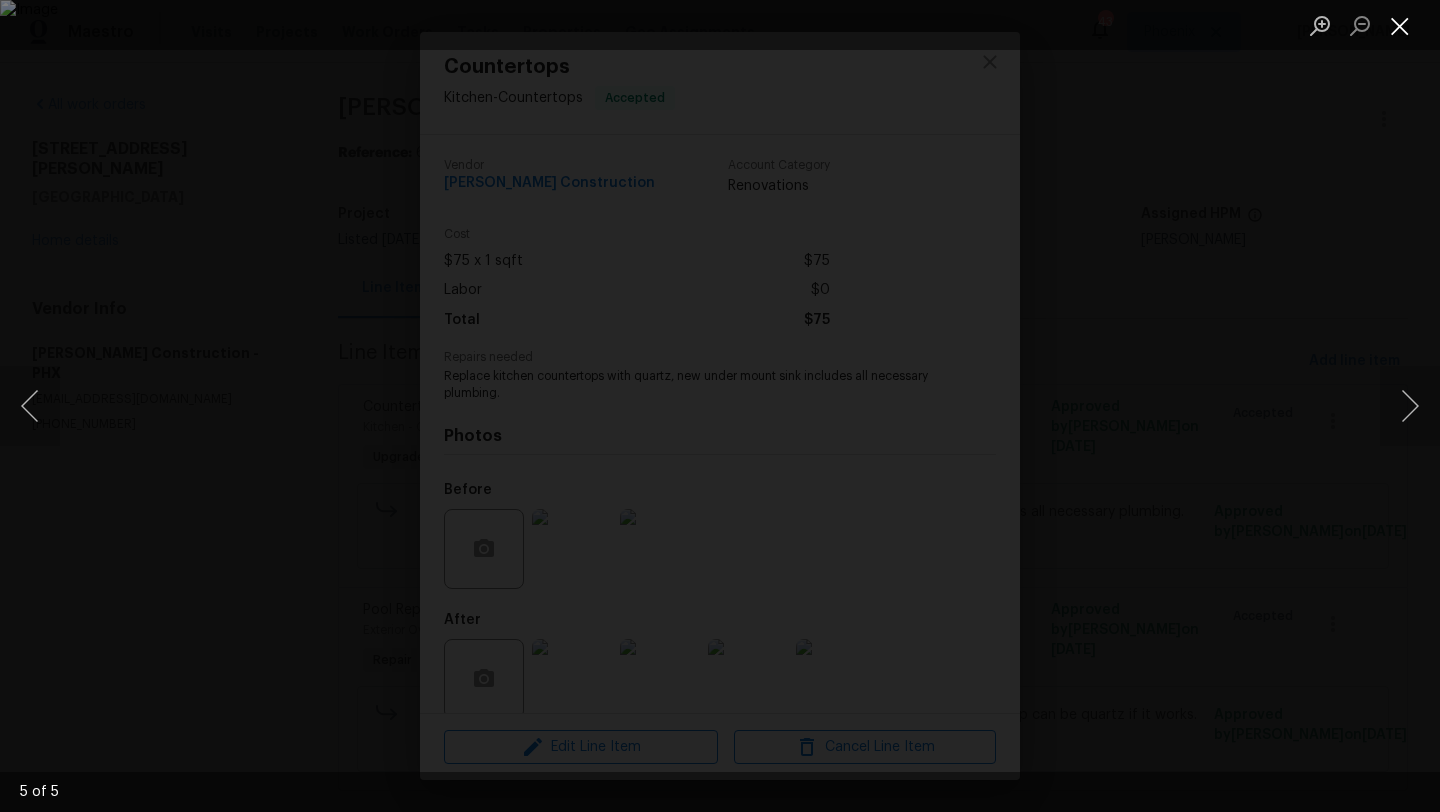 click at bounding box center (1400, 25) 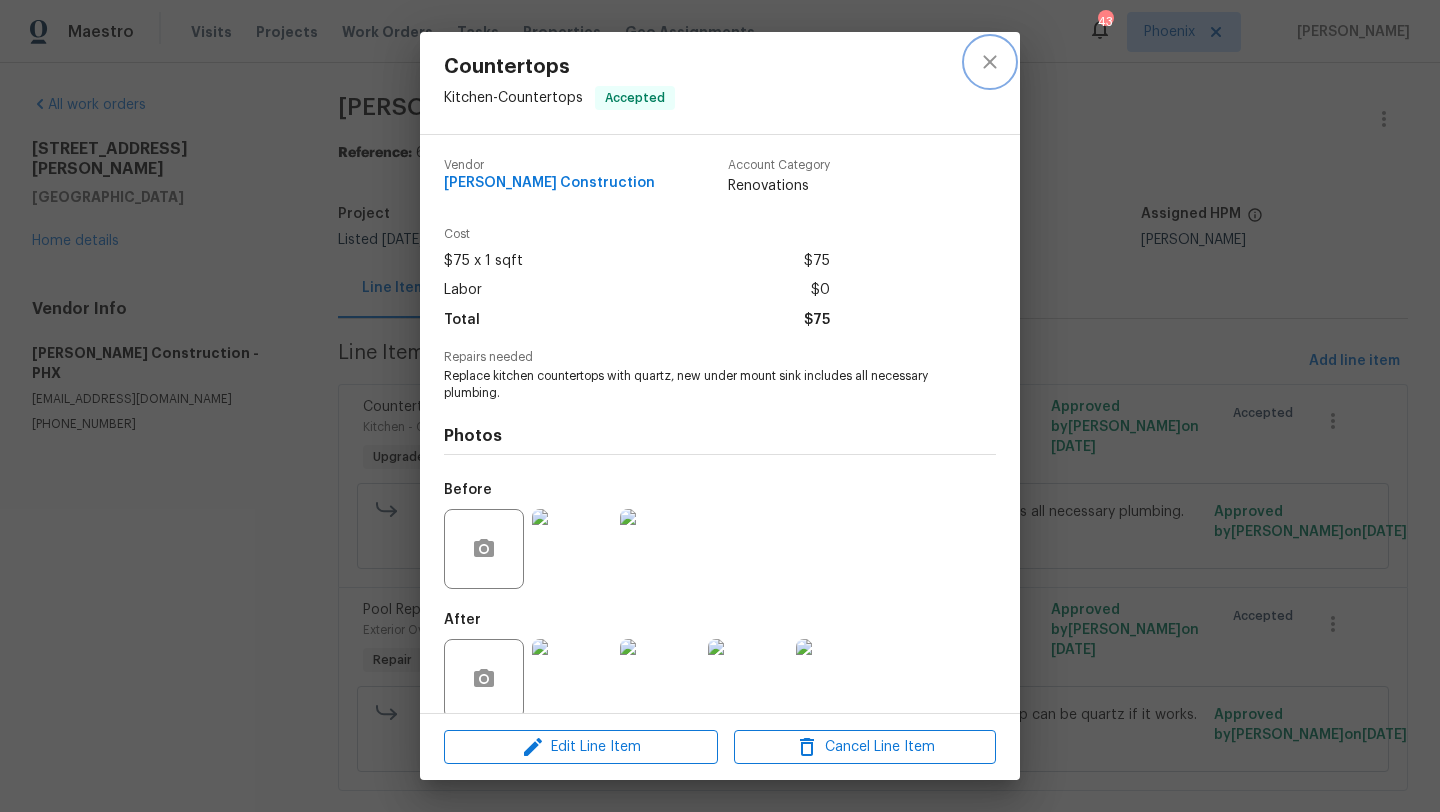 click 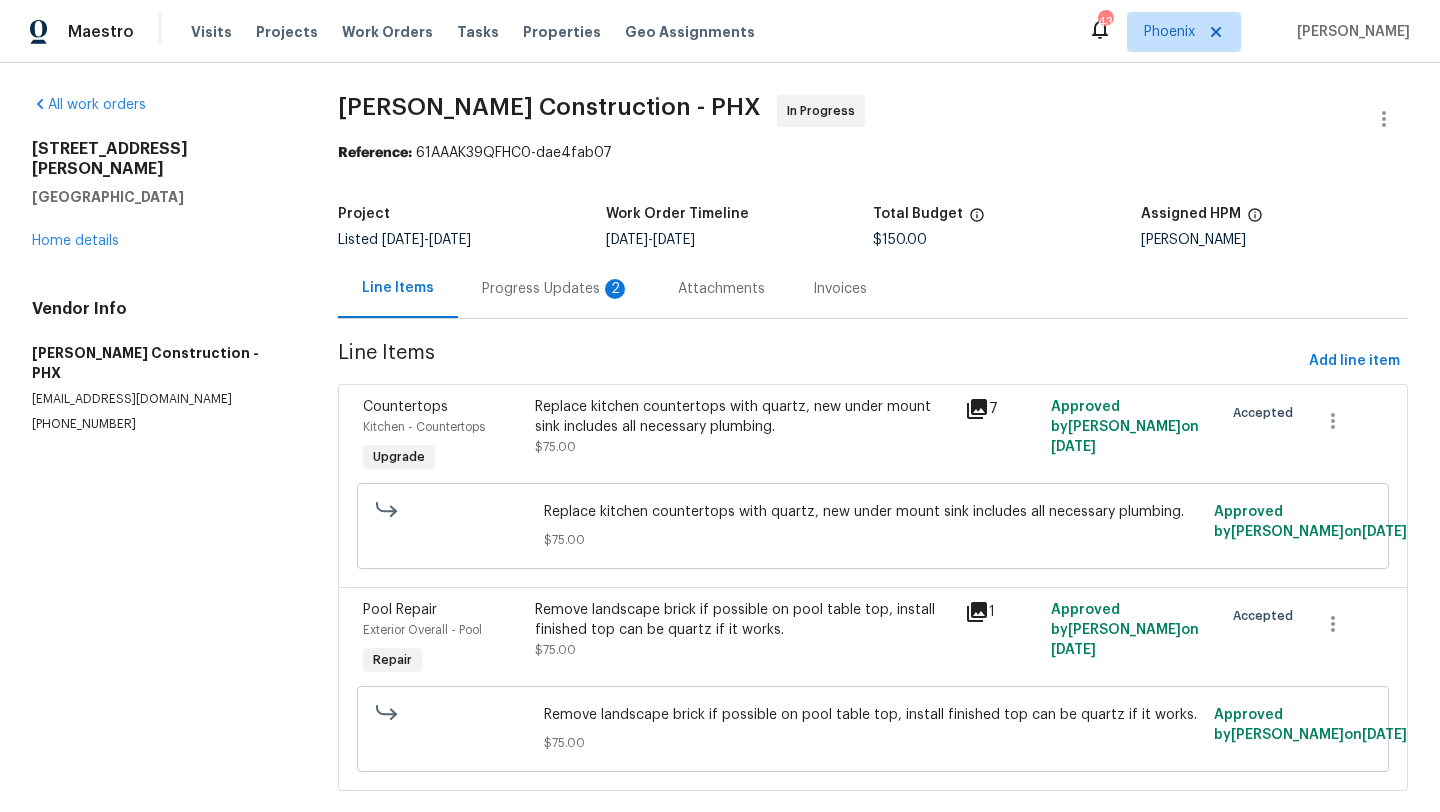 click on "Remove landscape brick if possible on pool table top, install finished top can be quartz if it works." at bounding box center [744, 620] 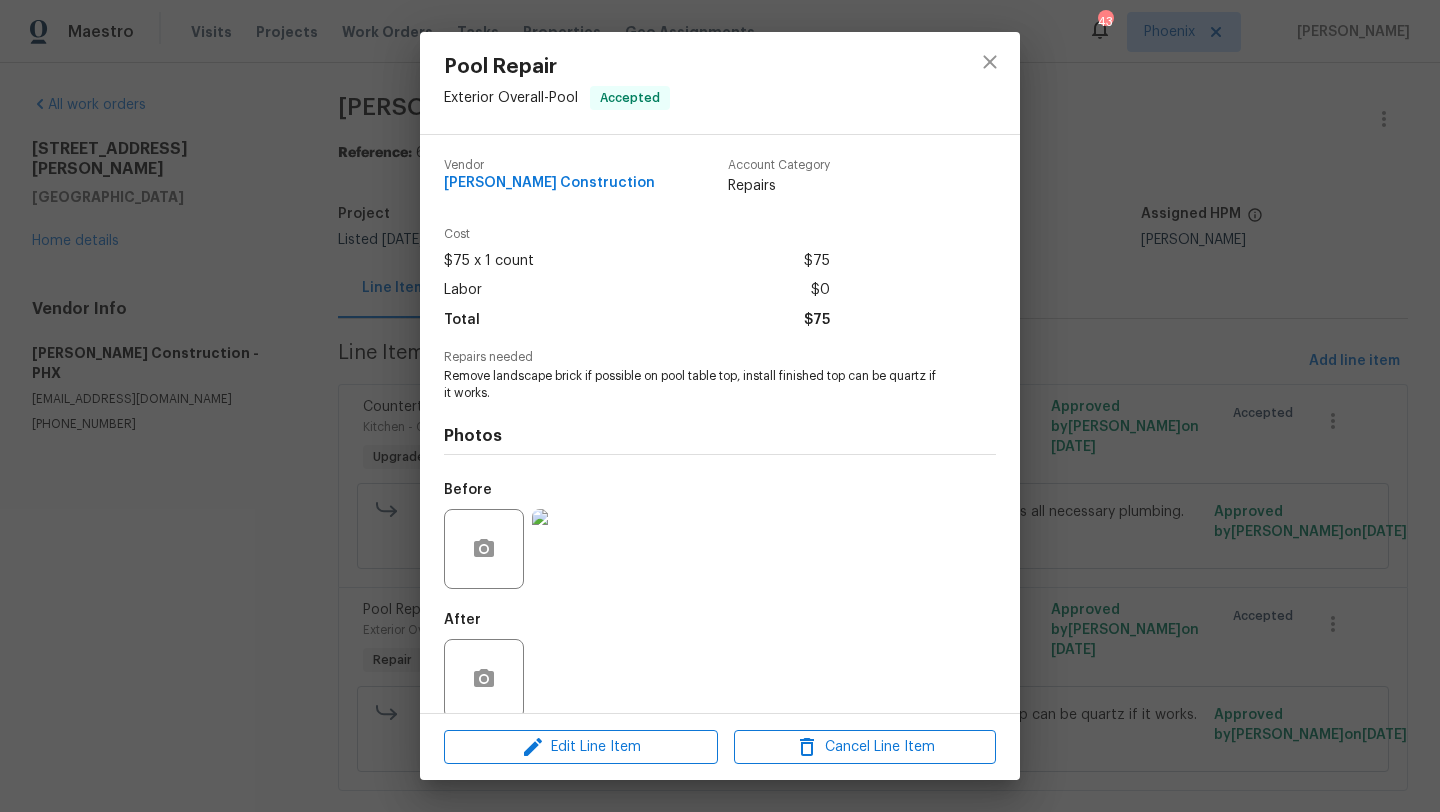 scroll, scrollTop: 26, scrollLeft: 0, axis: vertical 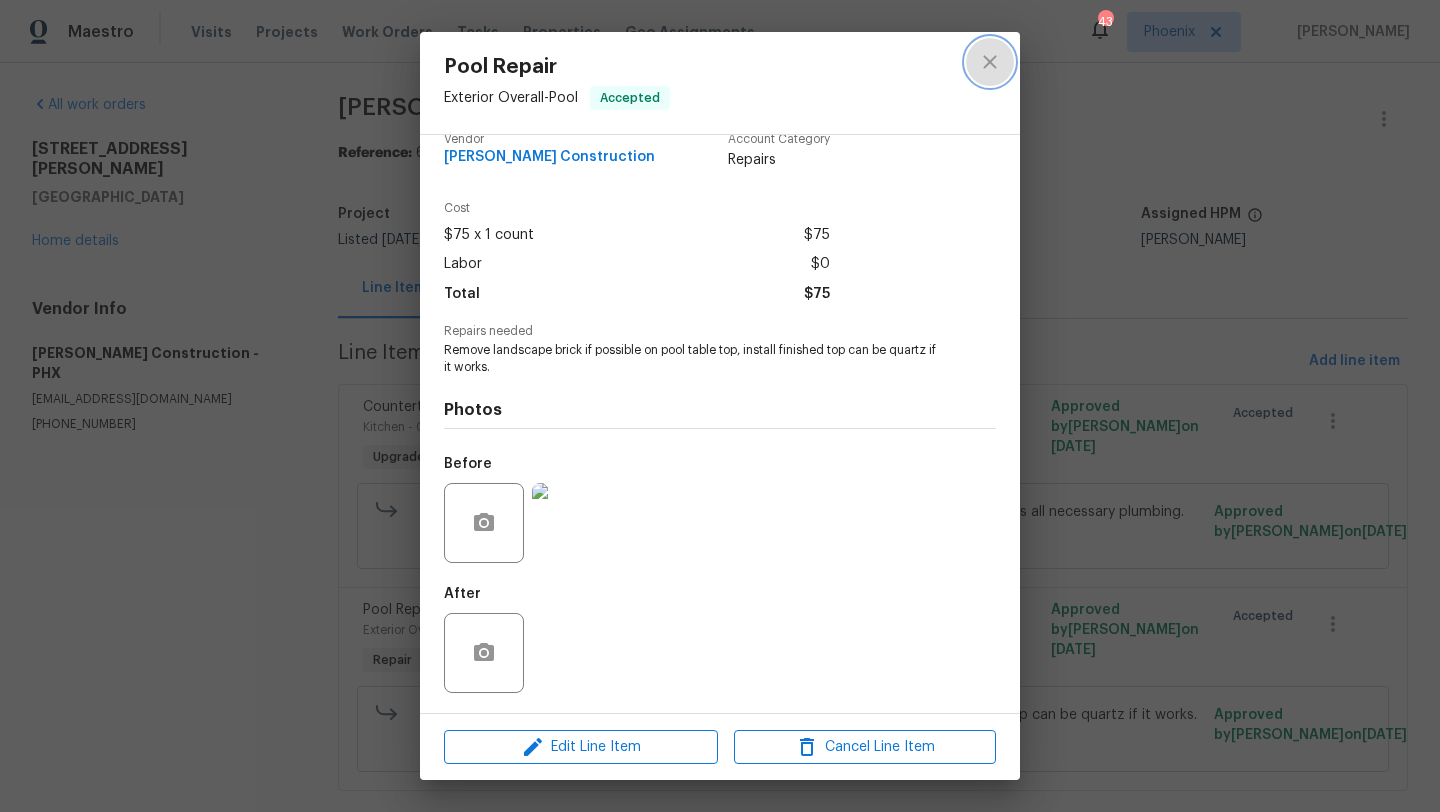 click 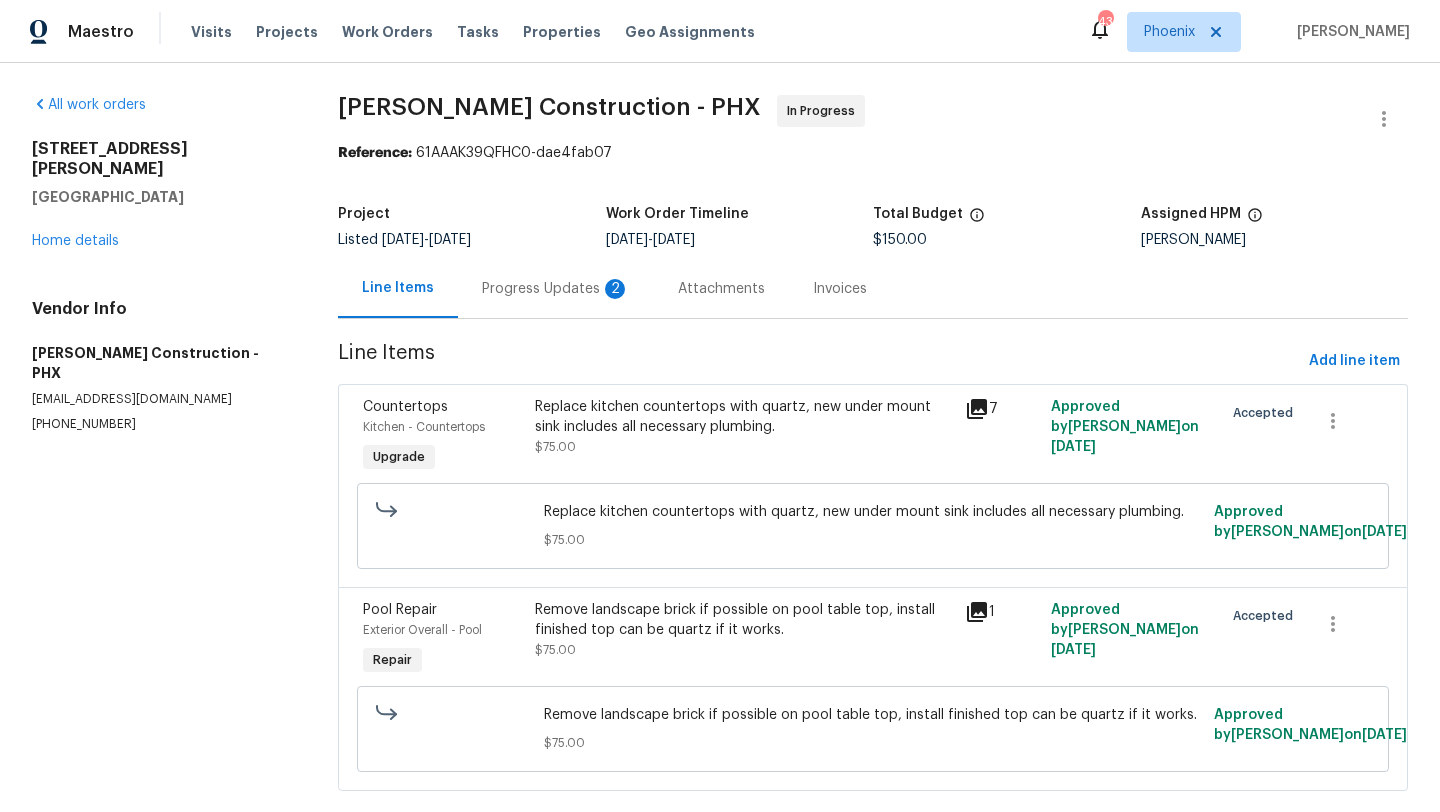 scroll, scrollTop: 36, scrollLeft: 0, axis: vertical 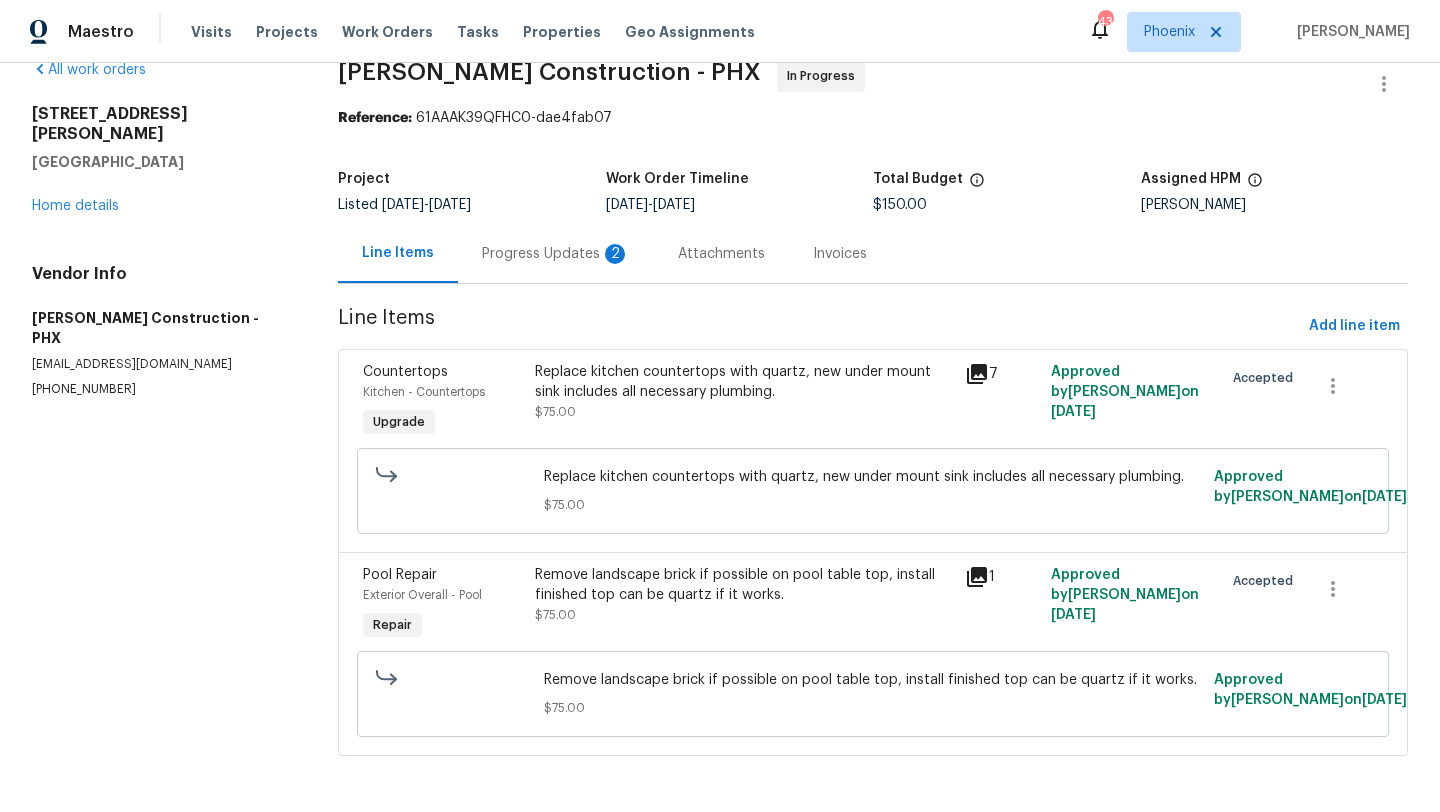 click on "Progress Updates 2" at bounding box center [556, 254] 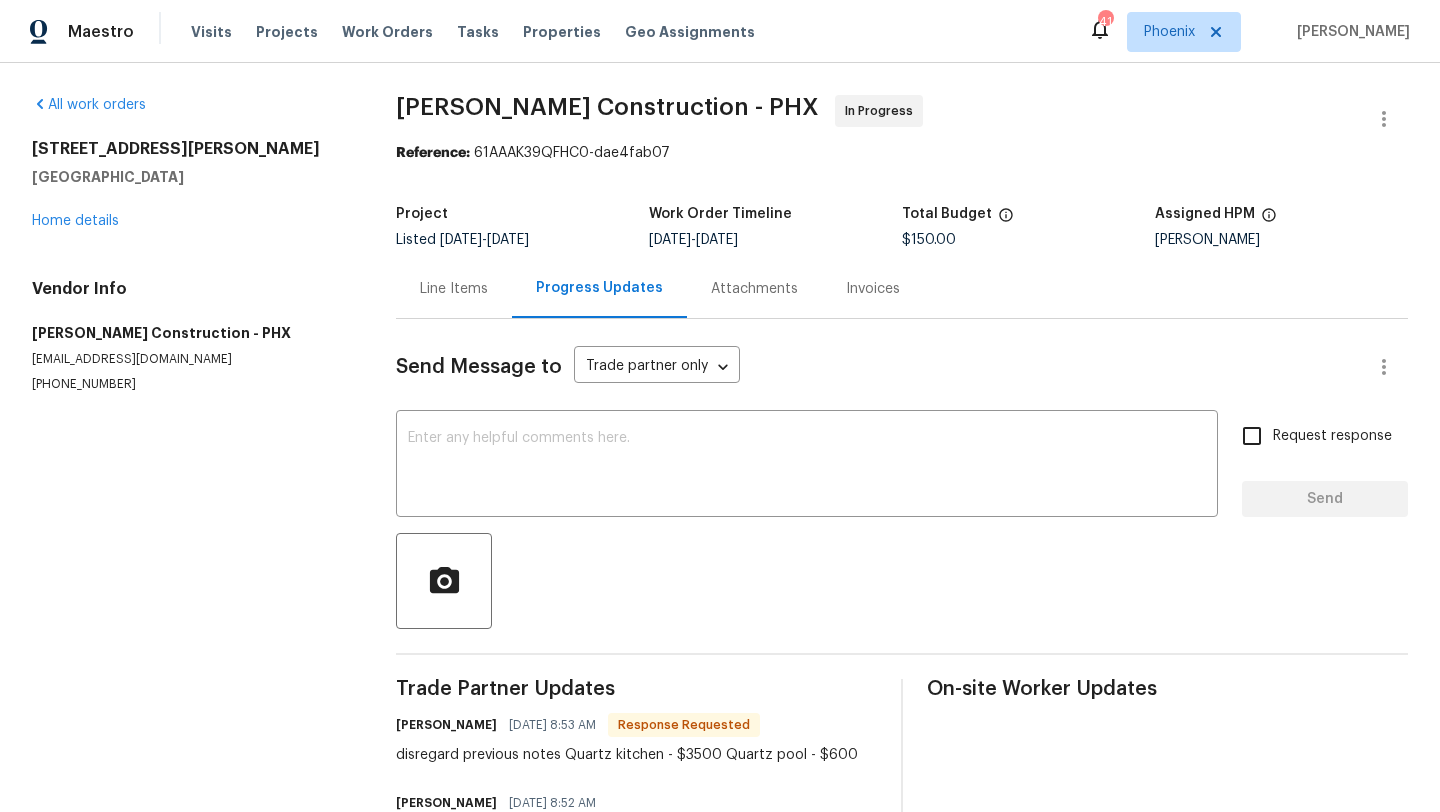 scroll, scrollTop: 107, scrollLeft: 0, axis: vertical 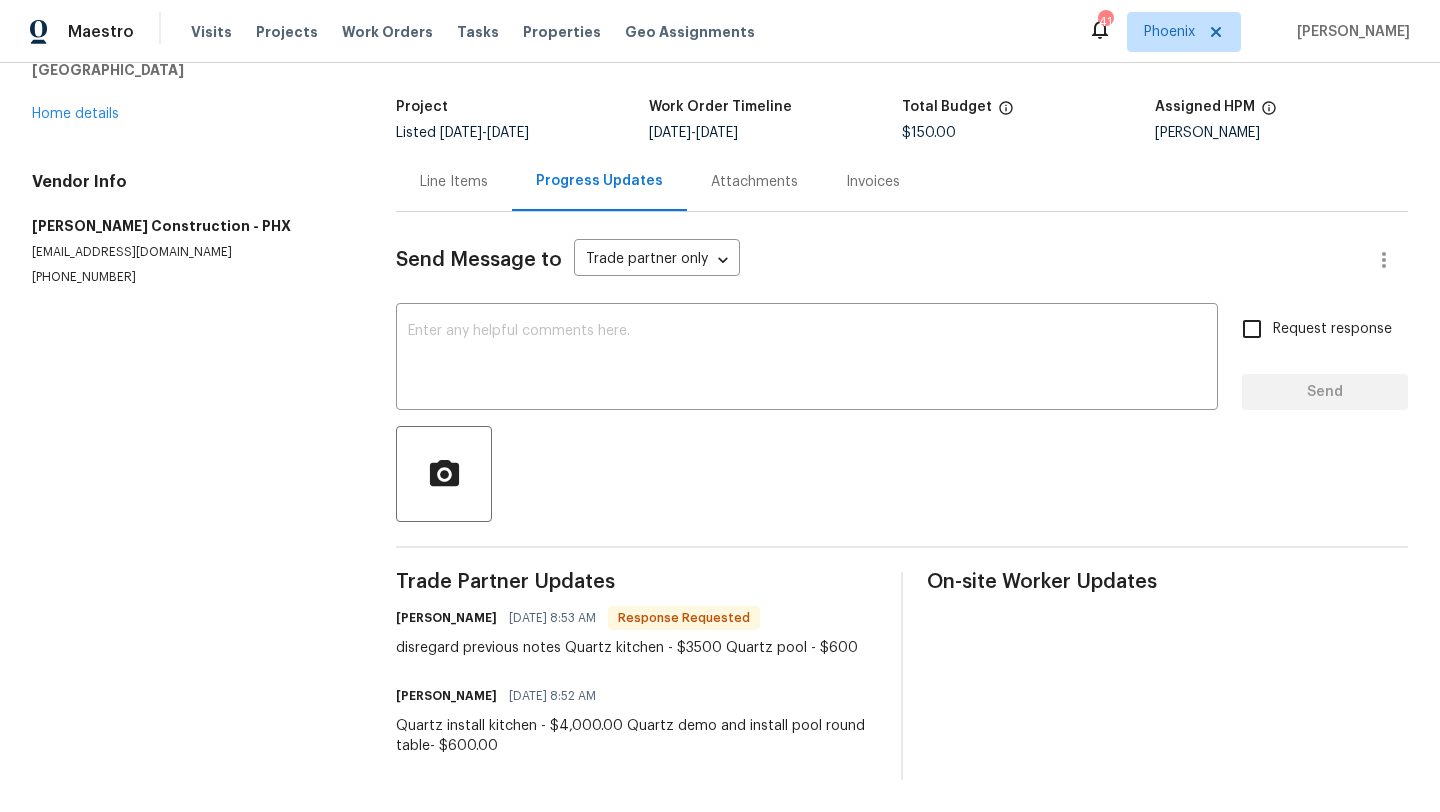 click on "Line Items" at bounding box center [454, 181] 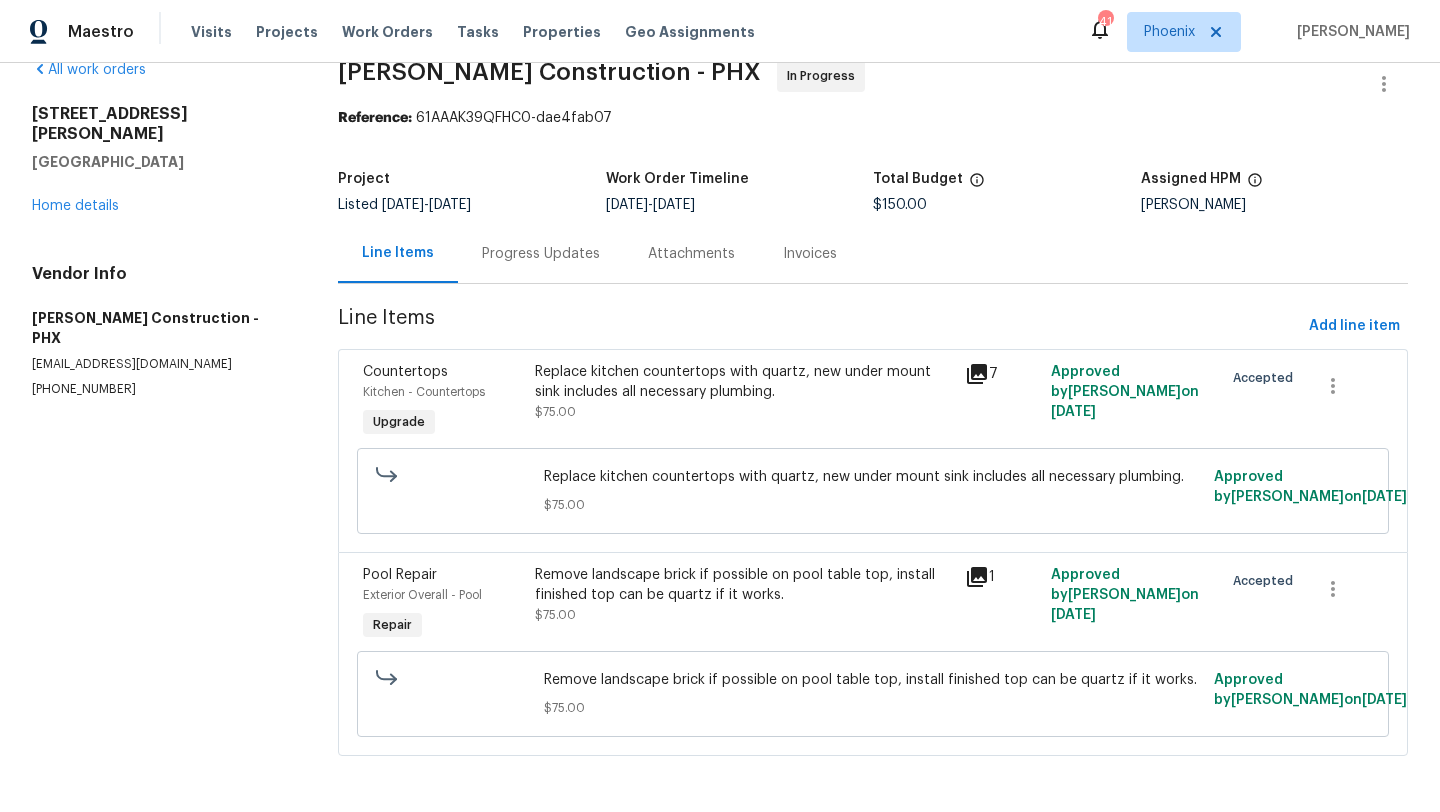 click on "Replace kitchen countertops with quartz, new under mount sink includes all necessary plumbing." at bounding box center [744, 382] 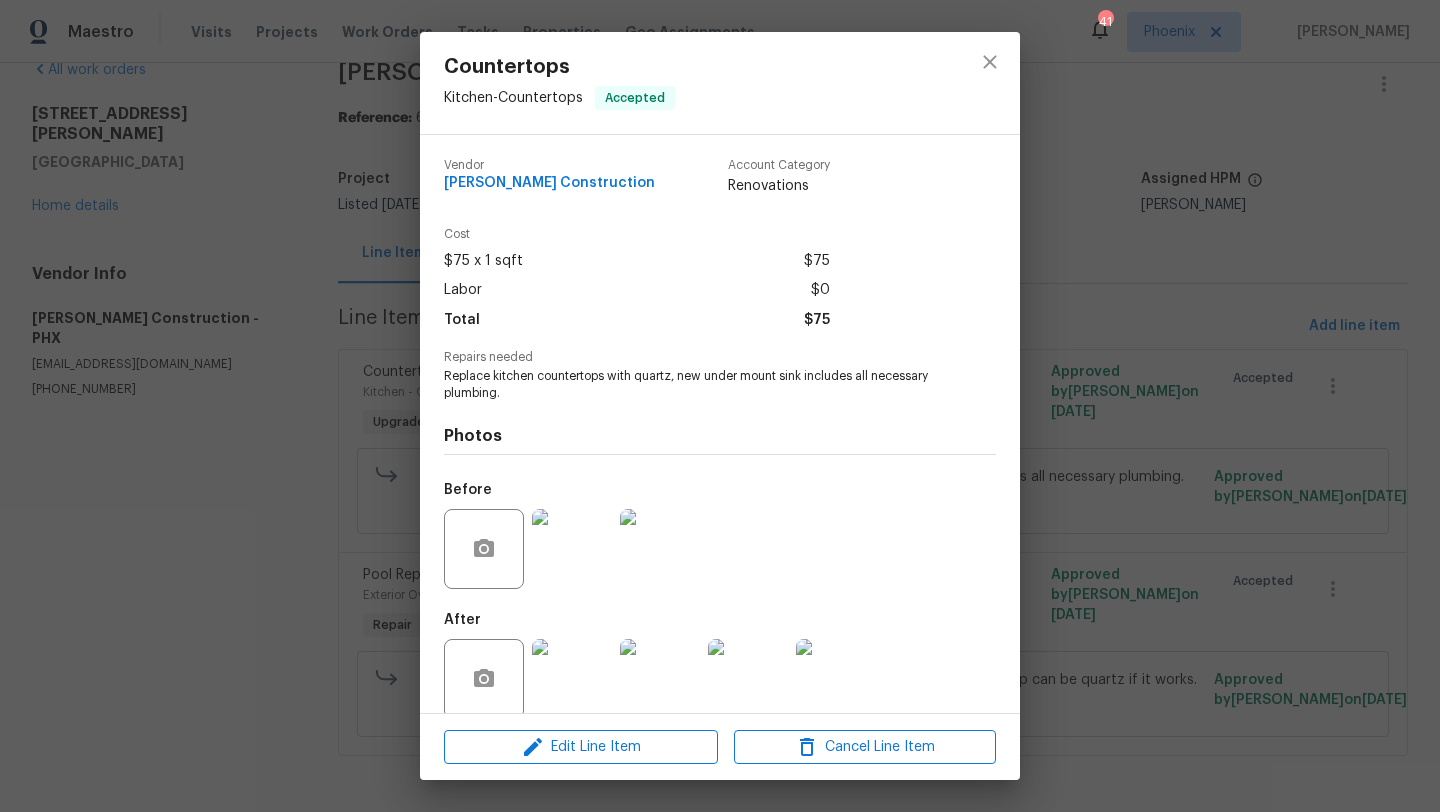 click at bounding box center (572, 679) 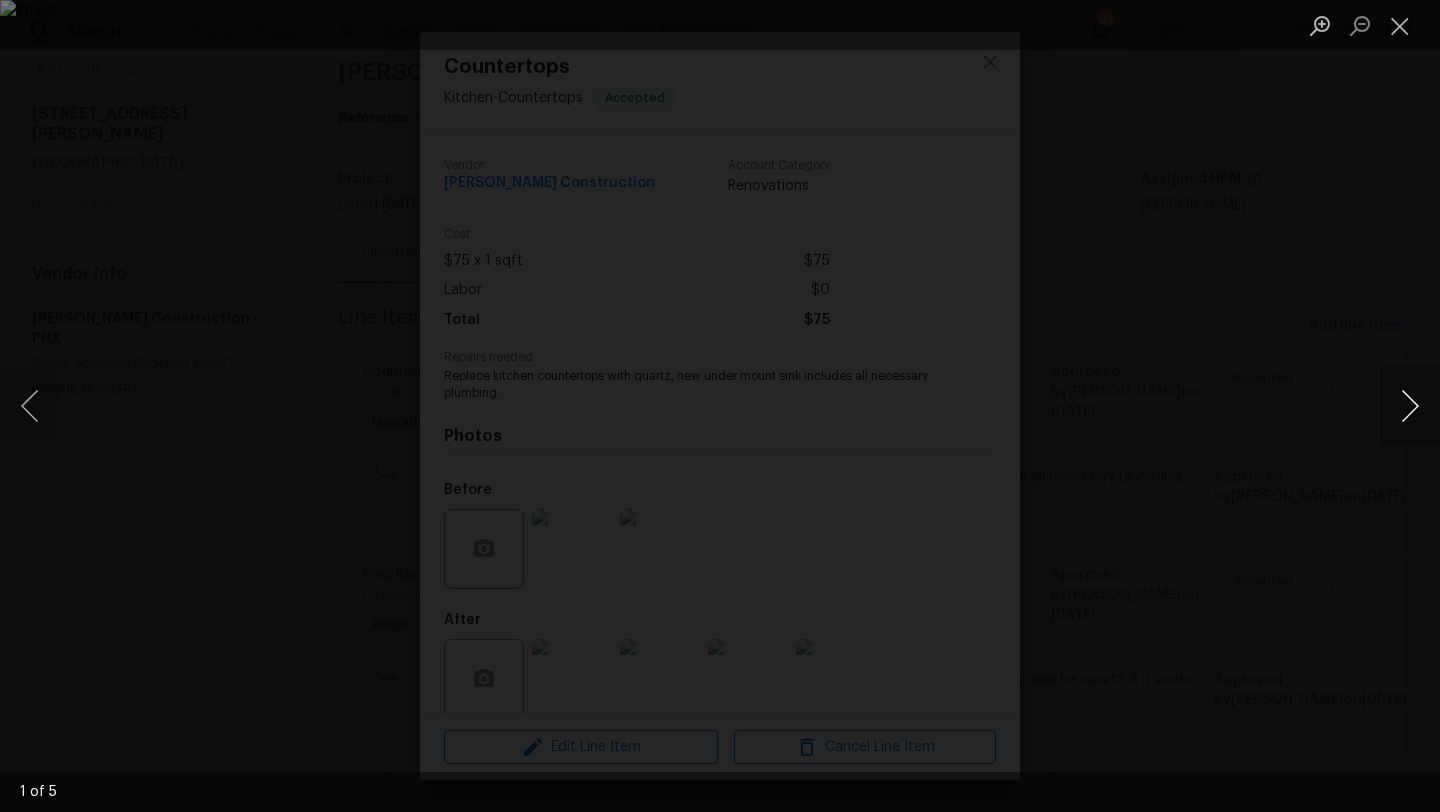 click at bounding box center [1410, 406] 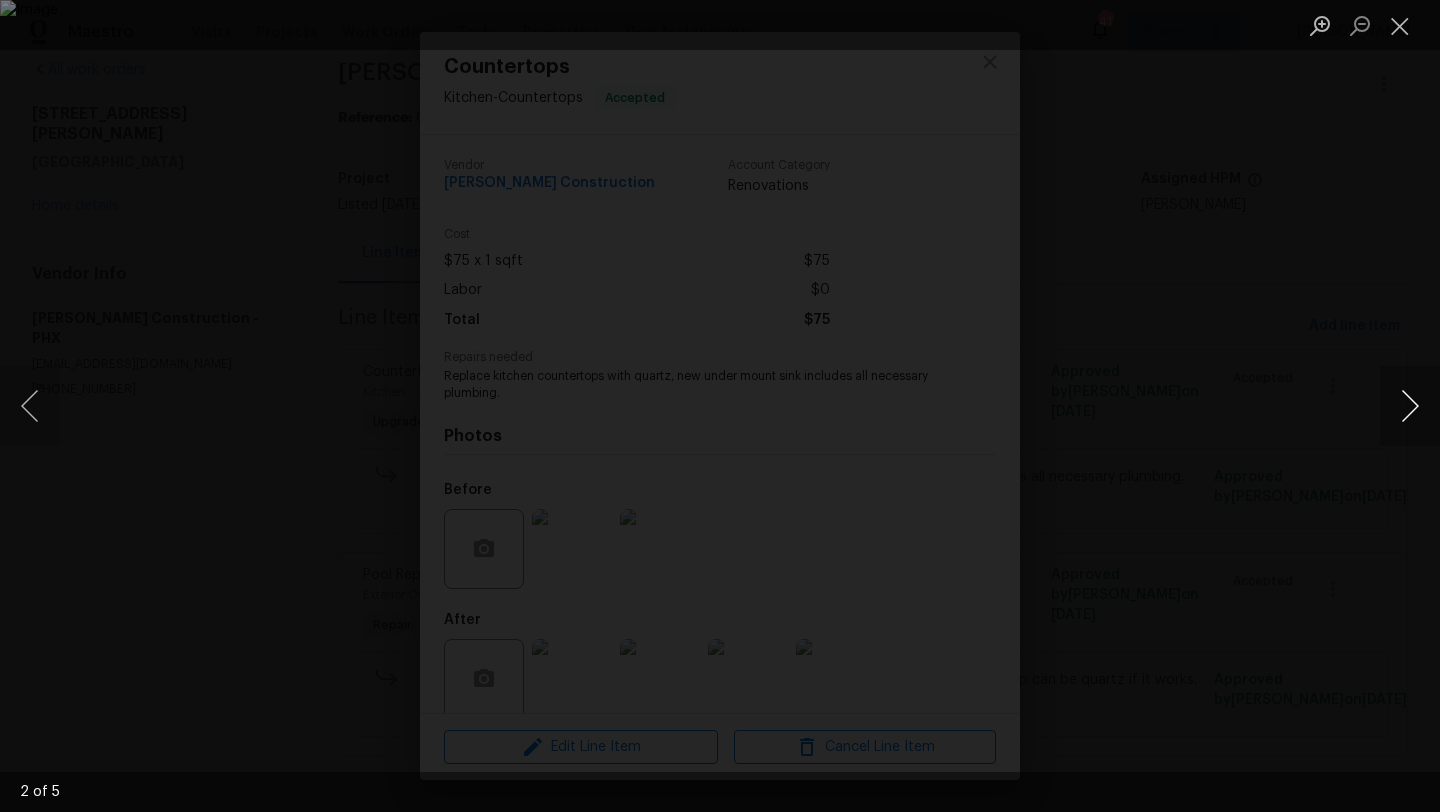 click at bounding box center [1410, 406] 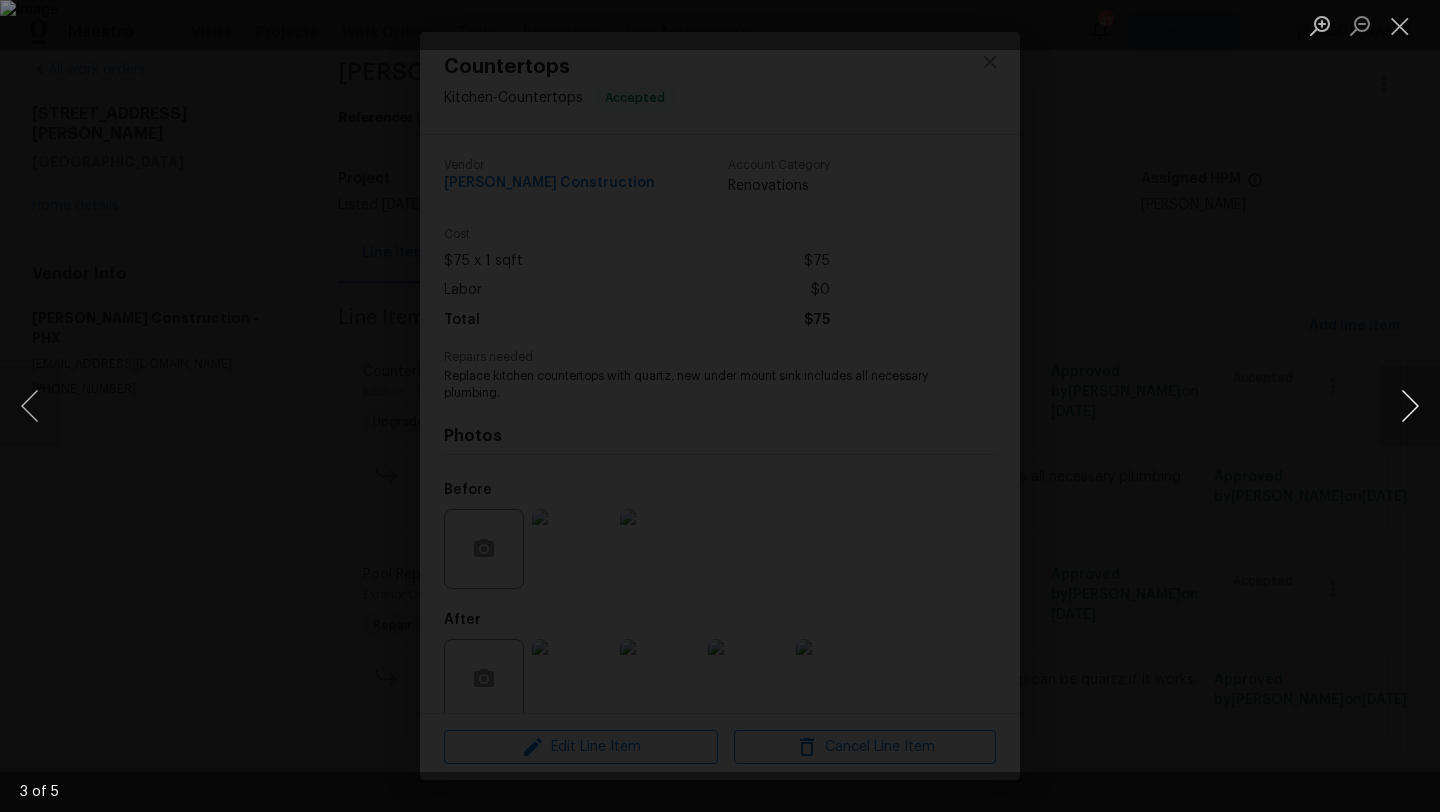 click at bounding box center [1410, 406] 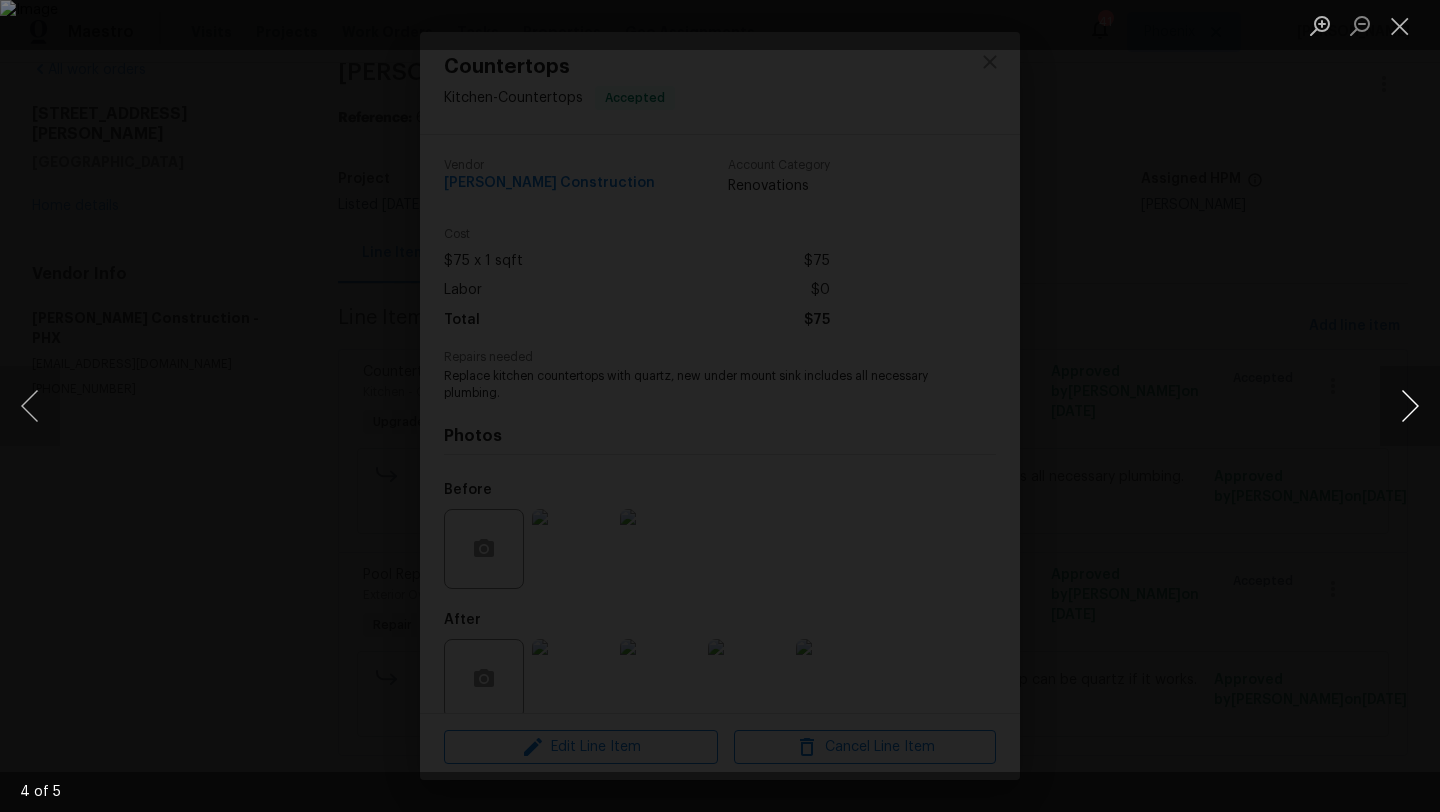 click at bounding box center (1410, 406) 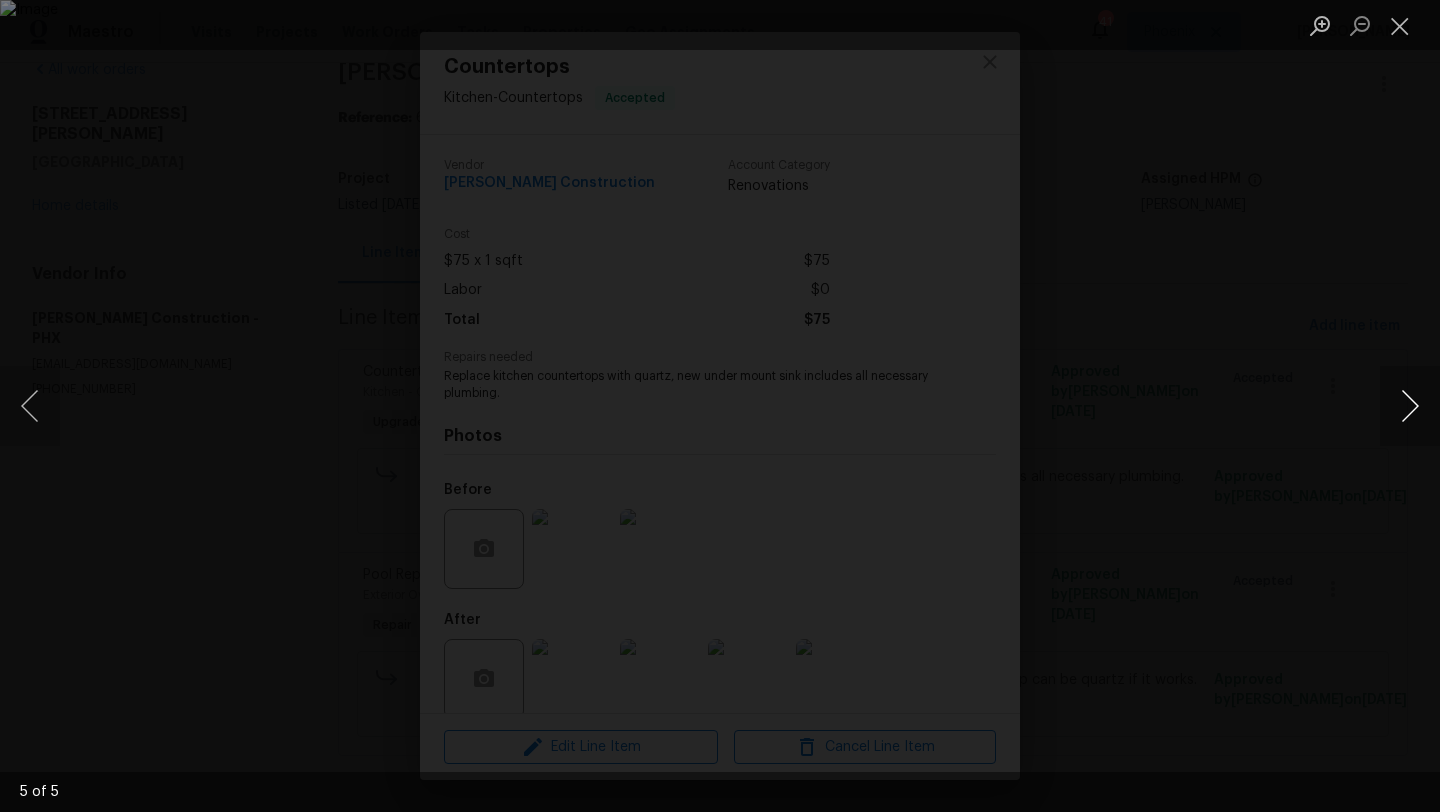click at bounding box center (1410, 406) 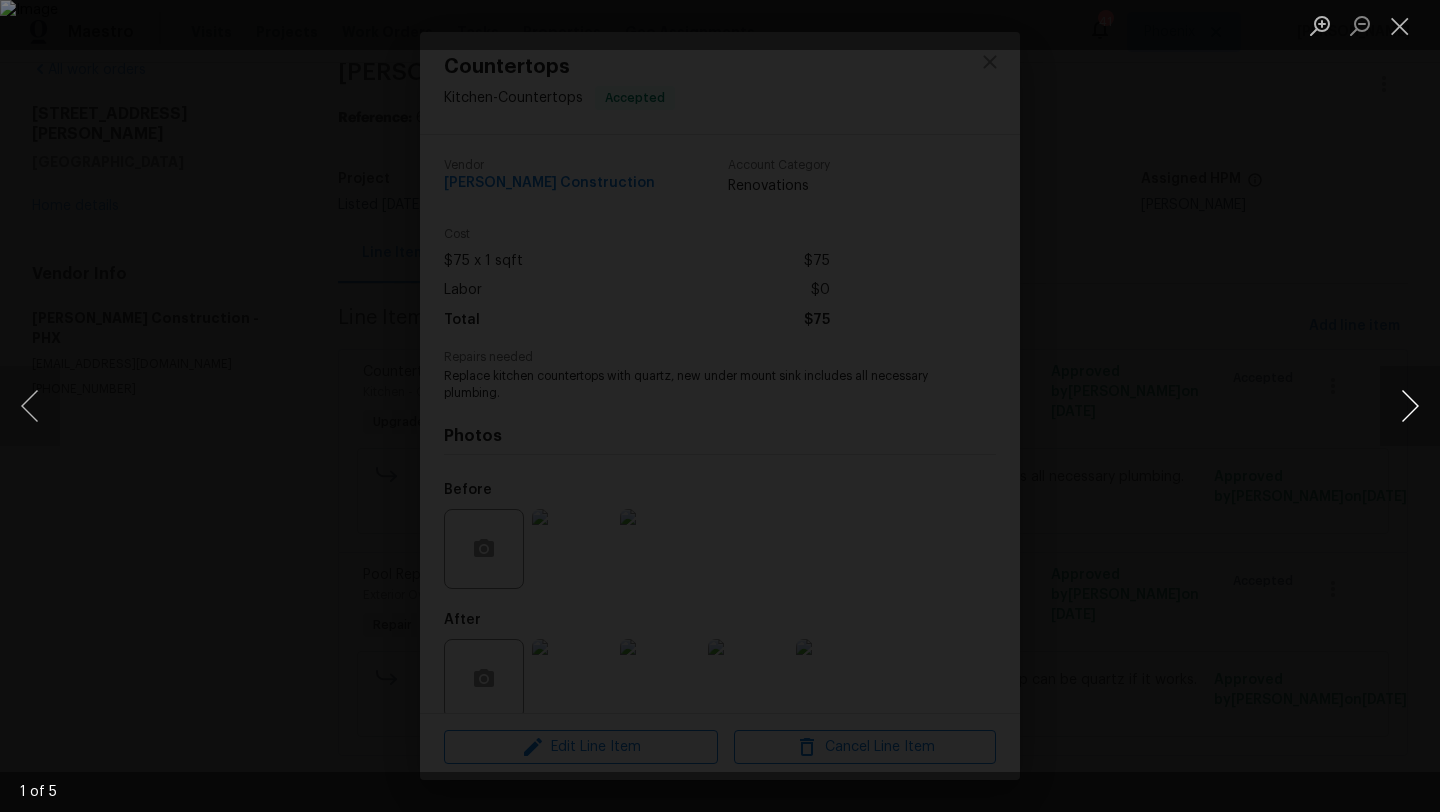 click at bounding box center (1410, 406) 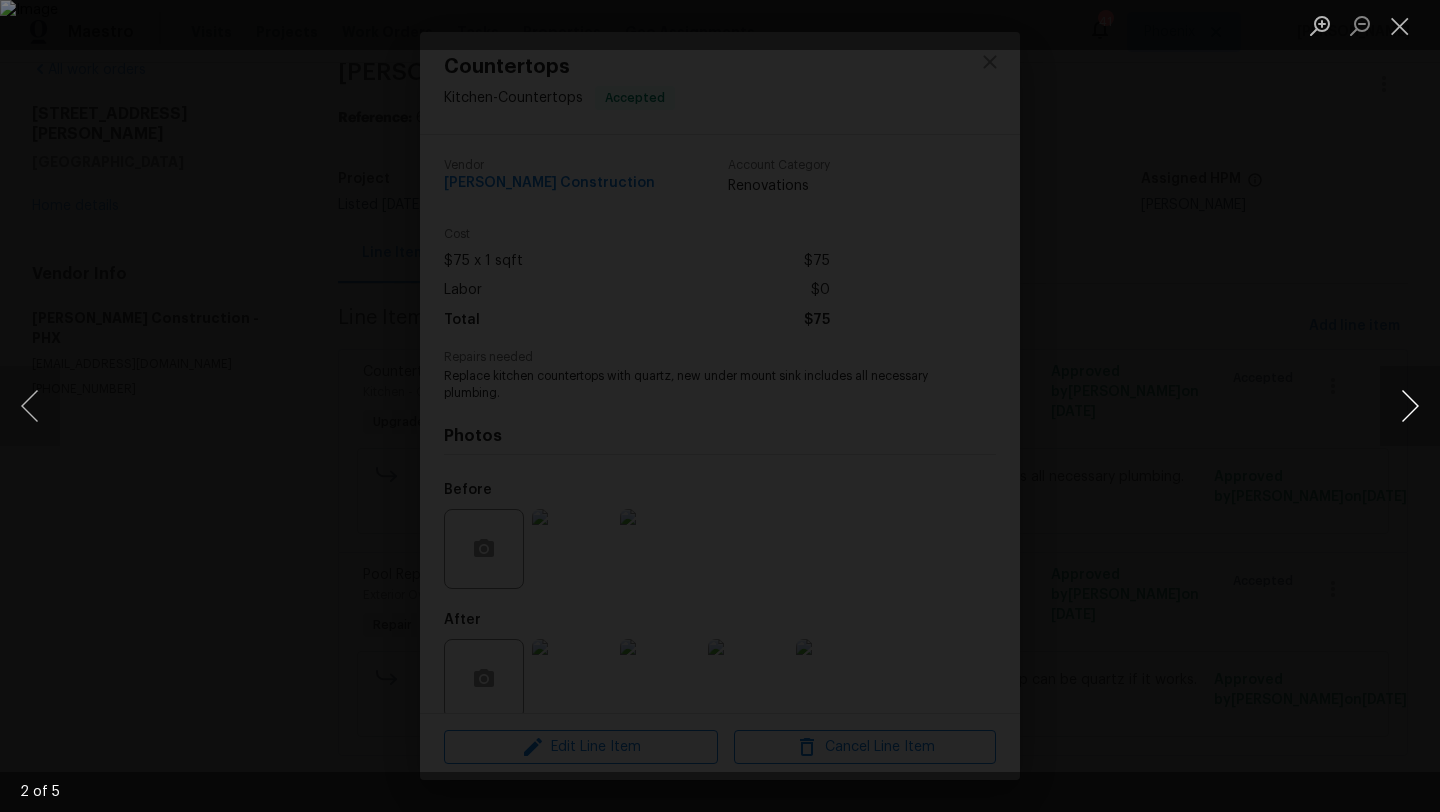 click at bounding box center [1410, 406] 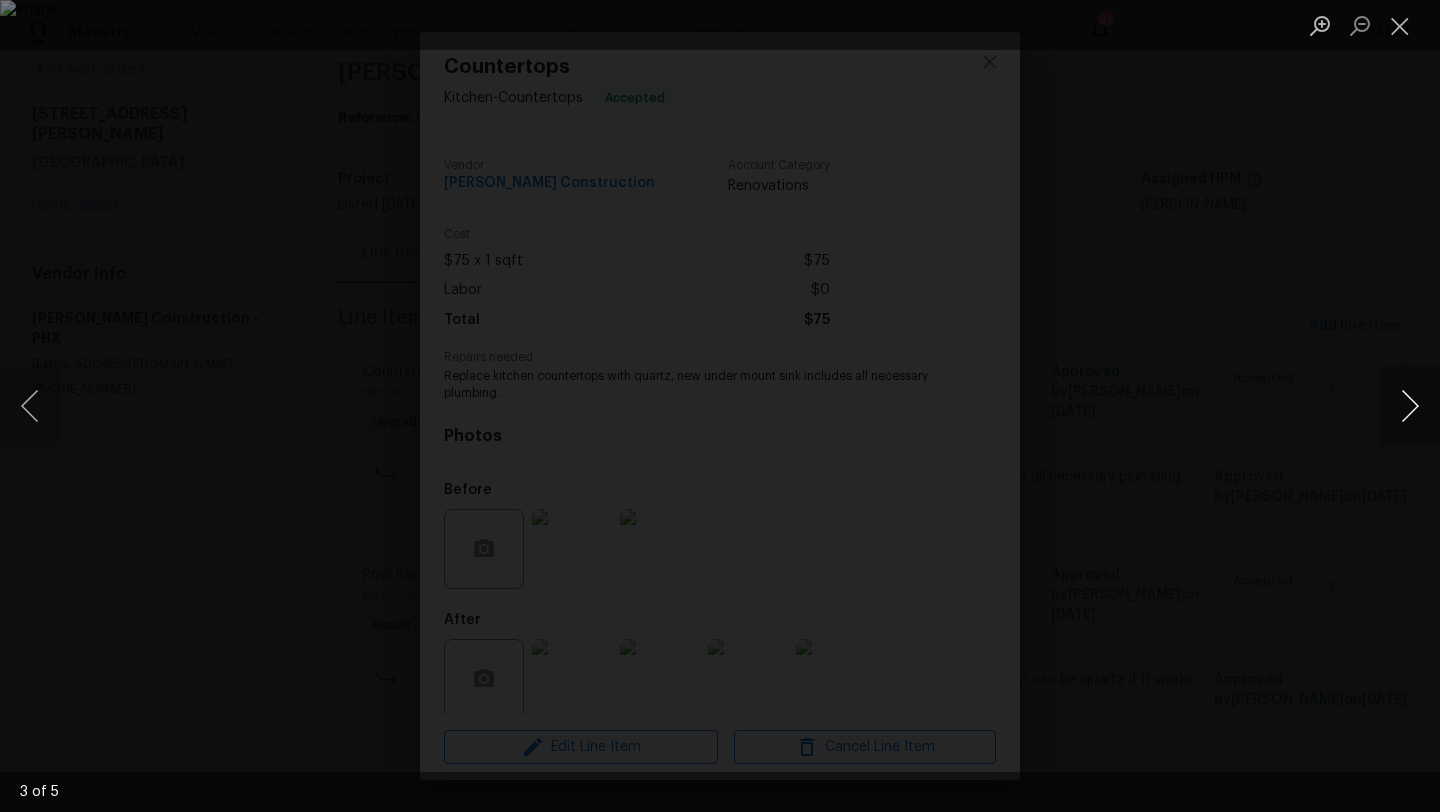 click at bounding box center [1410, 406] 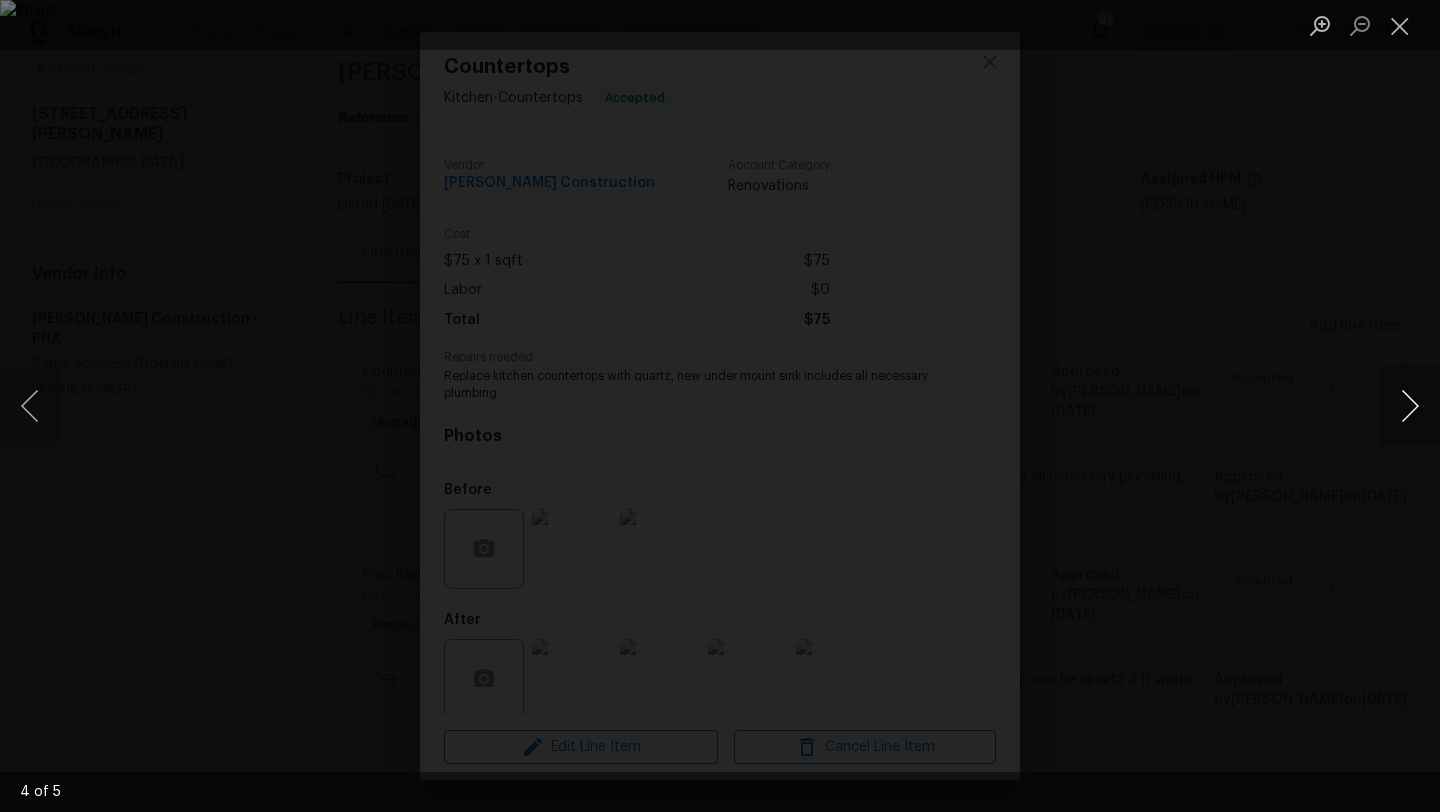 click at bounding box center [1410, 406] 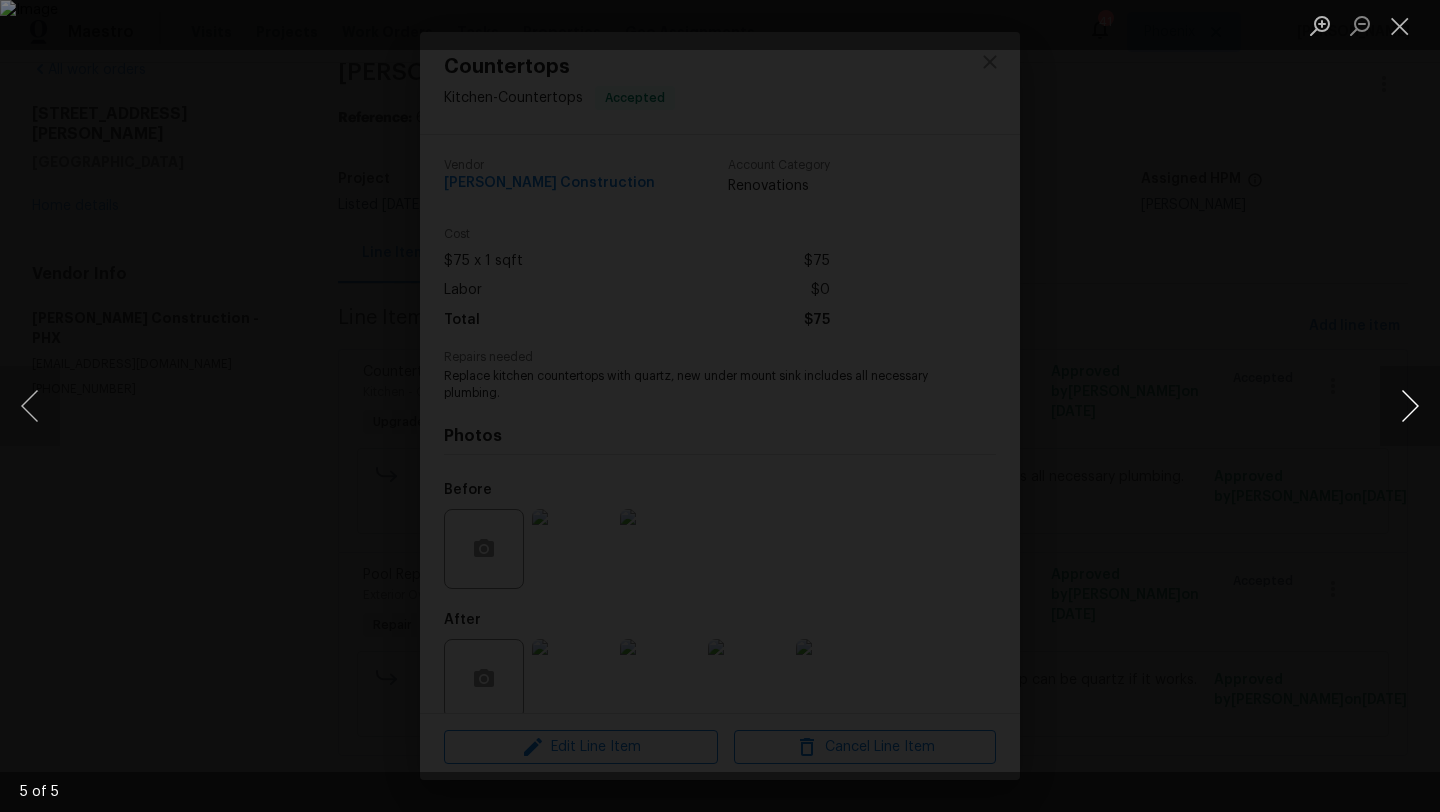 click at bounding box center [1410, 406] 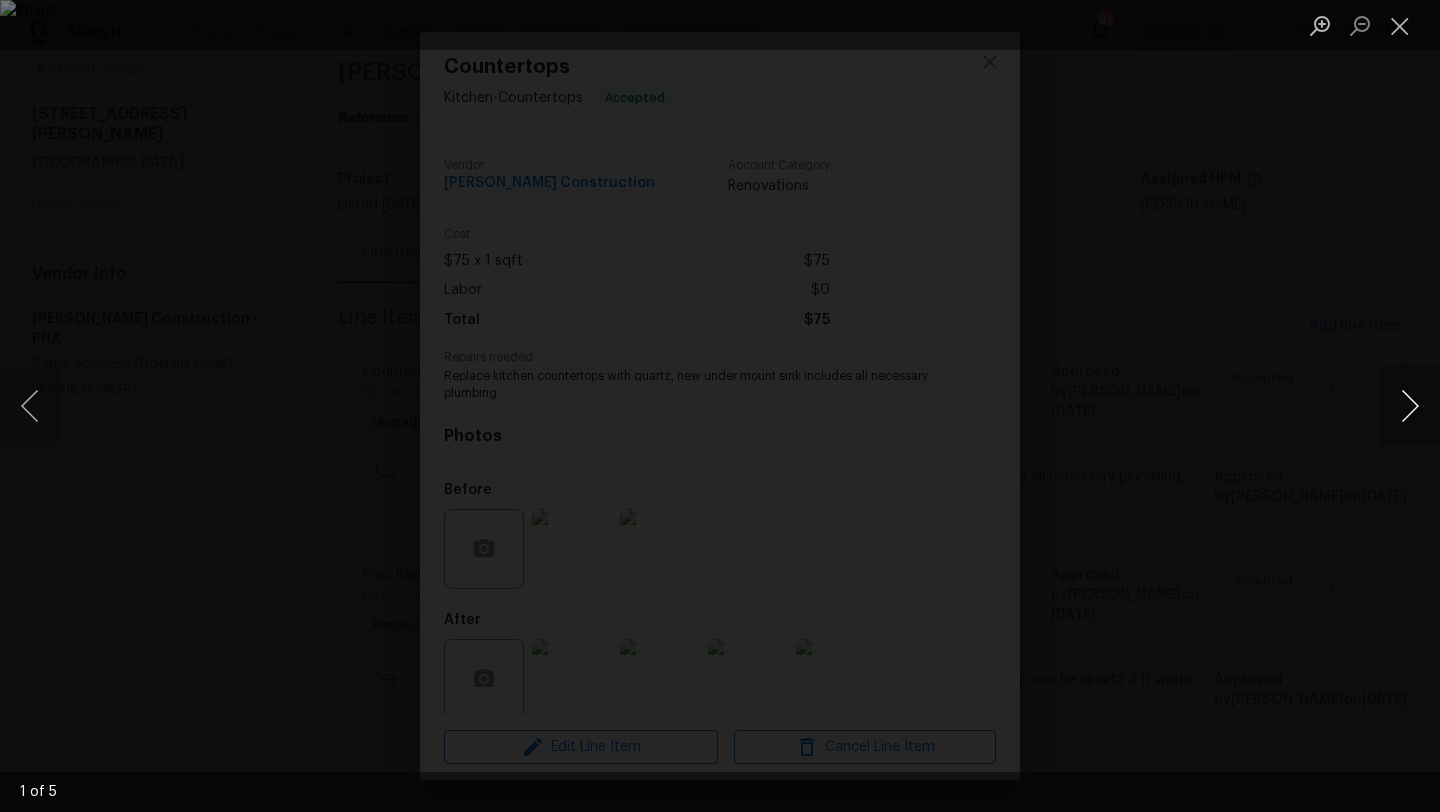 click at bounding box center (1410, 406) 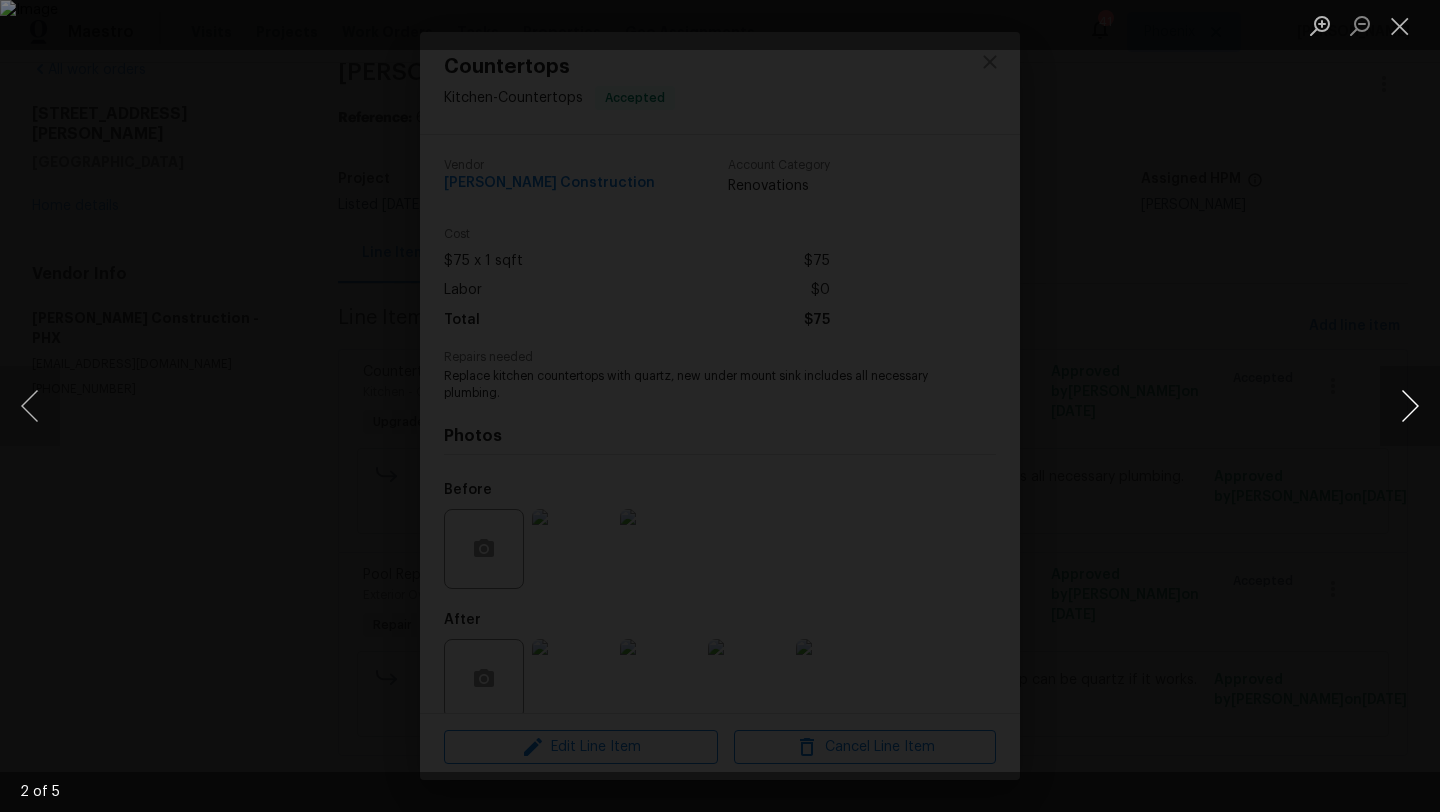 click at bounding box center [1410, 406] 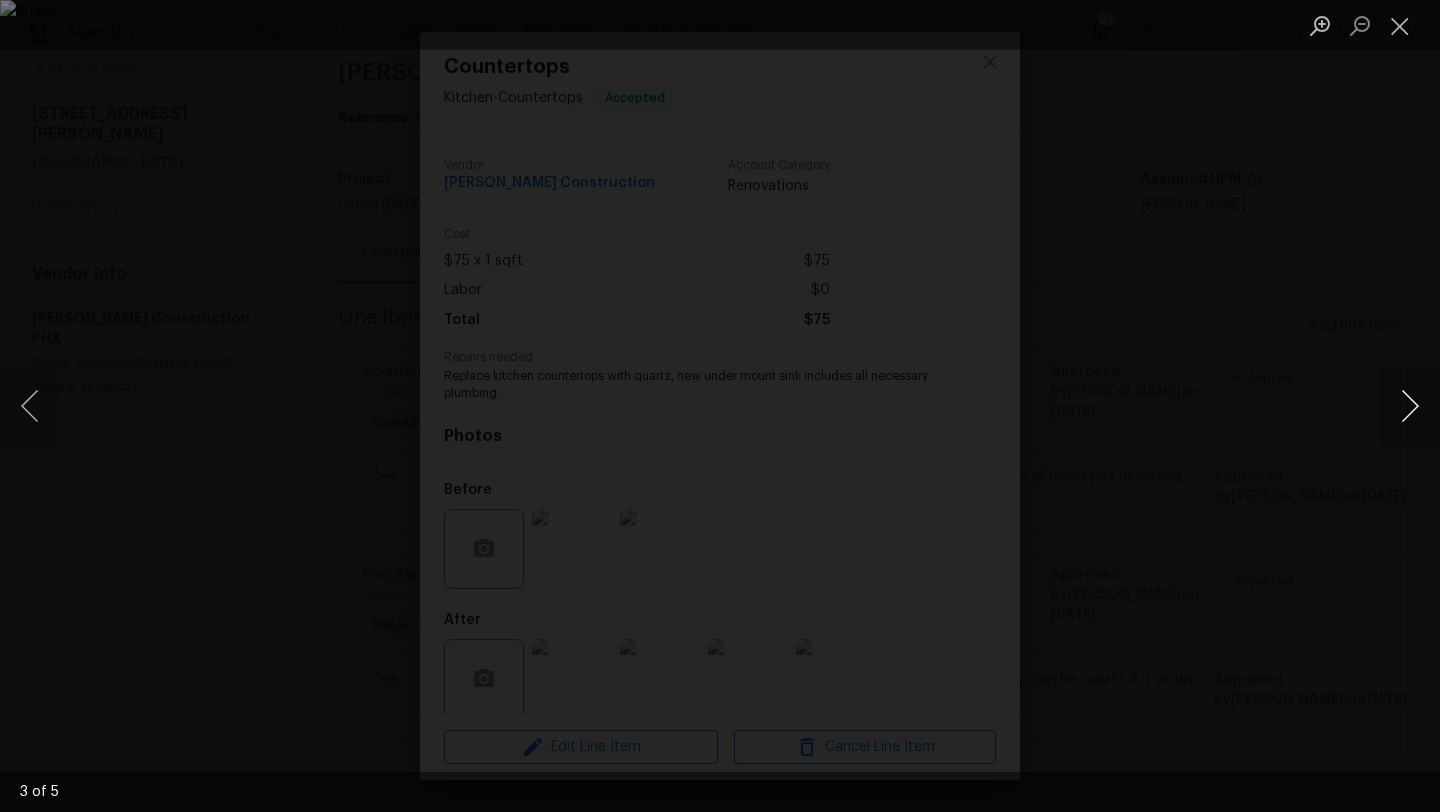 click at bounding box center (1410, 406) 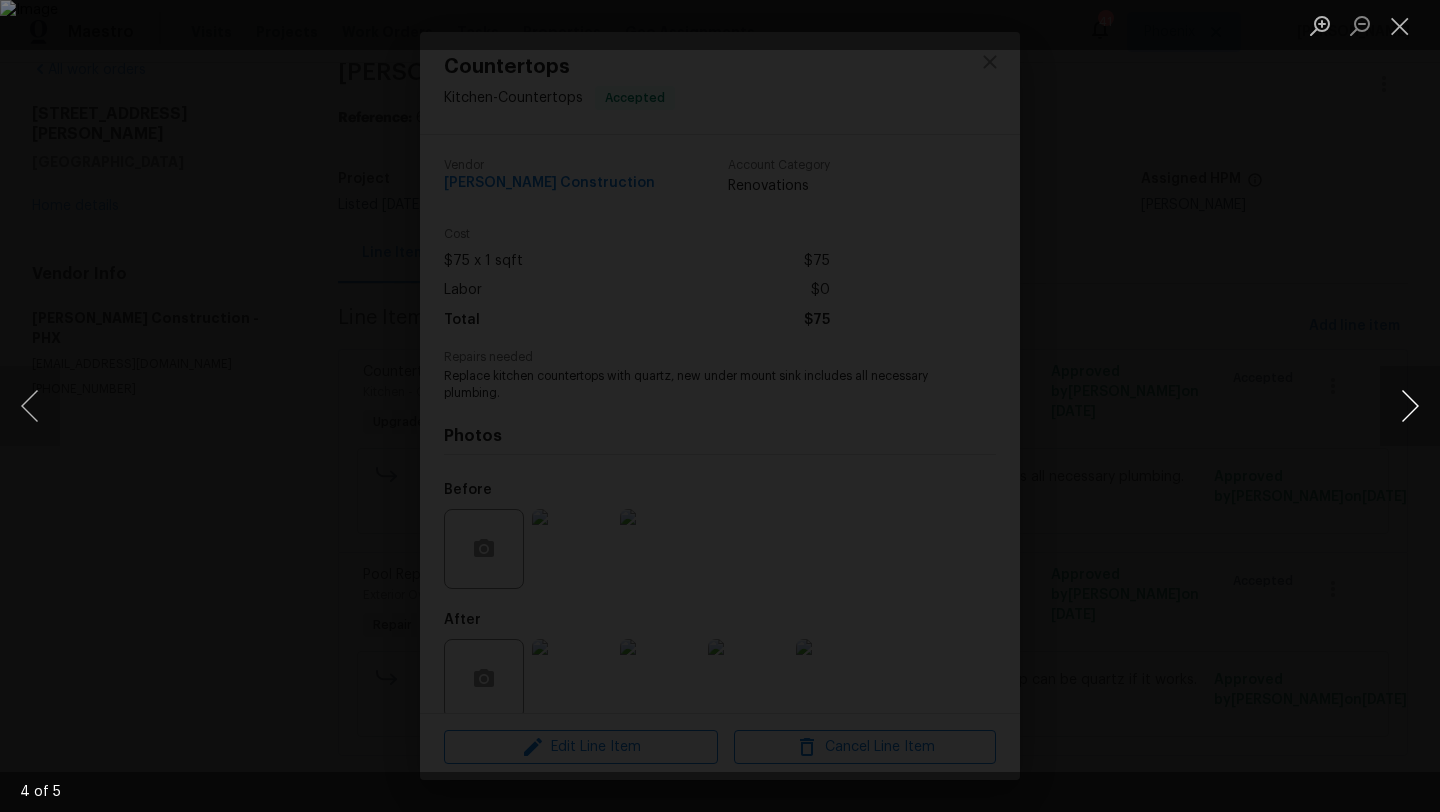 click at bounding box center [1410, 406] 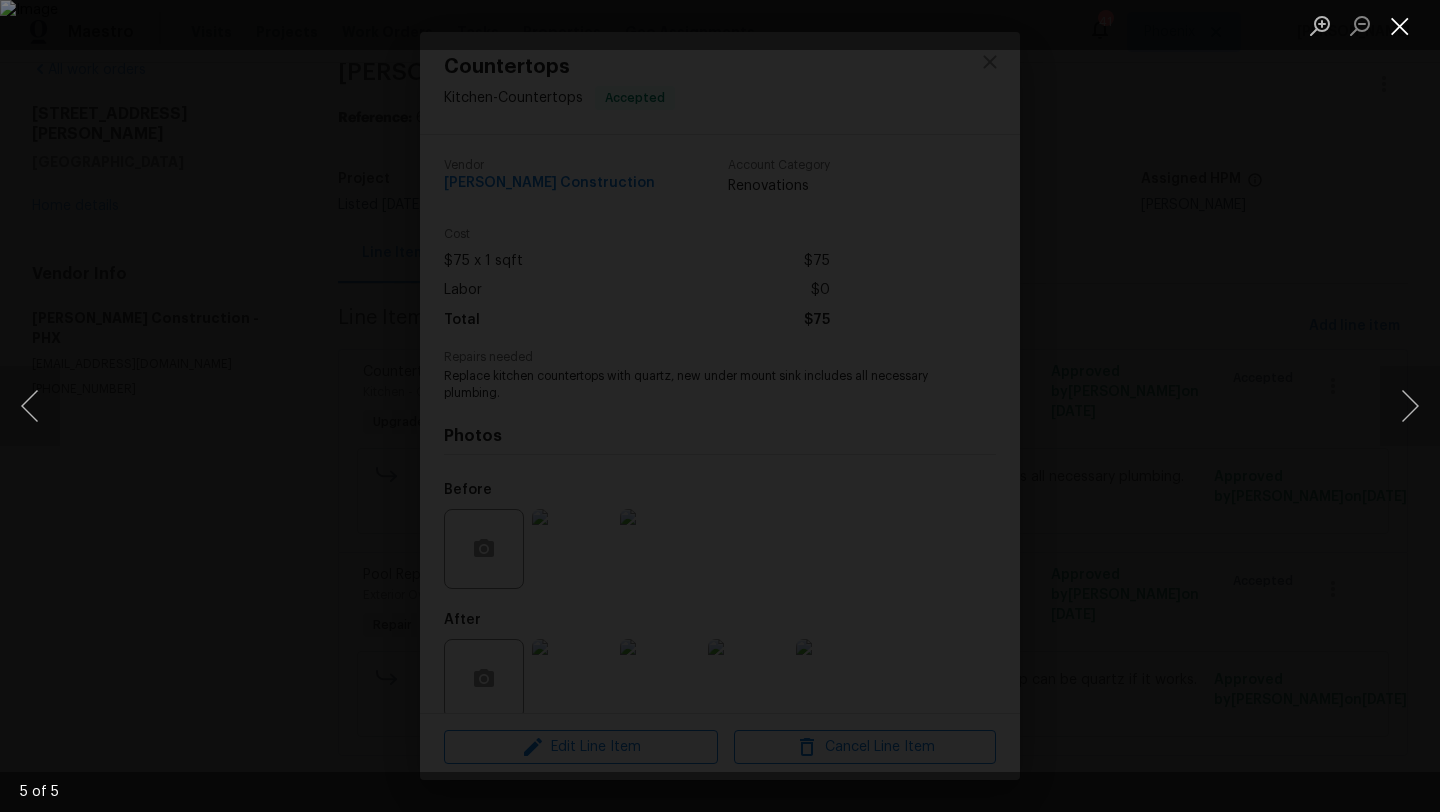 click at bounding box center [1400, 25] 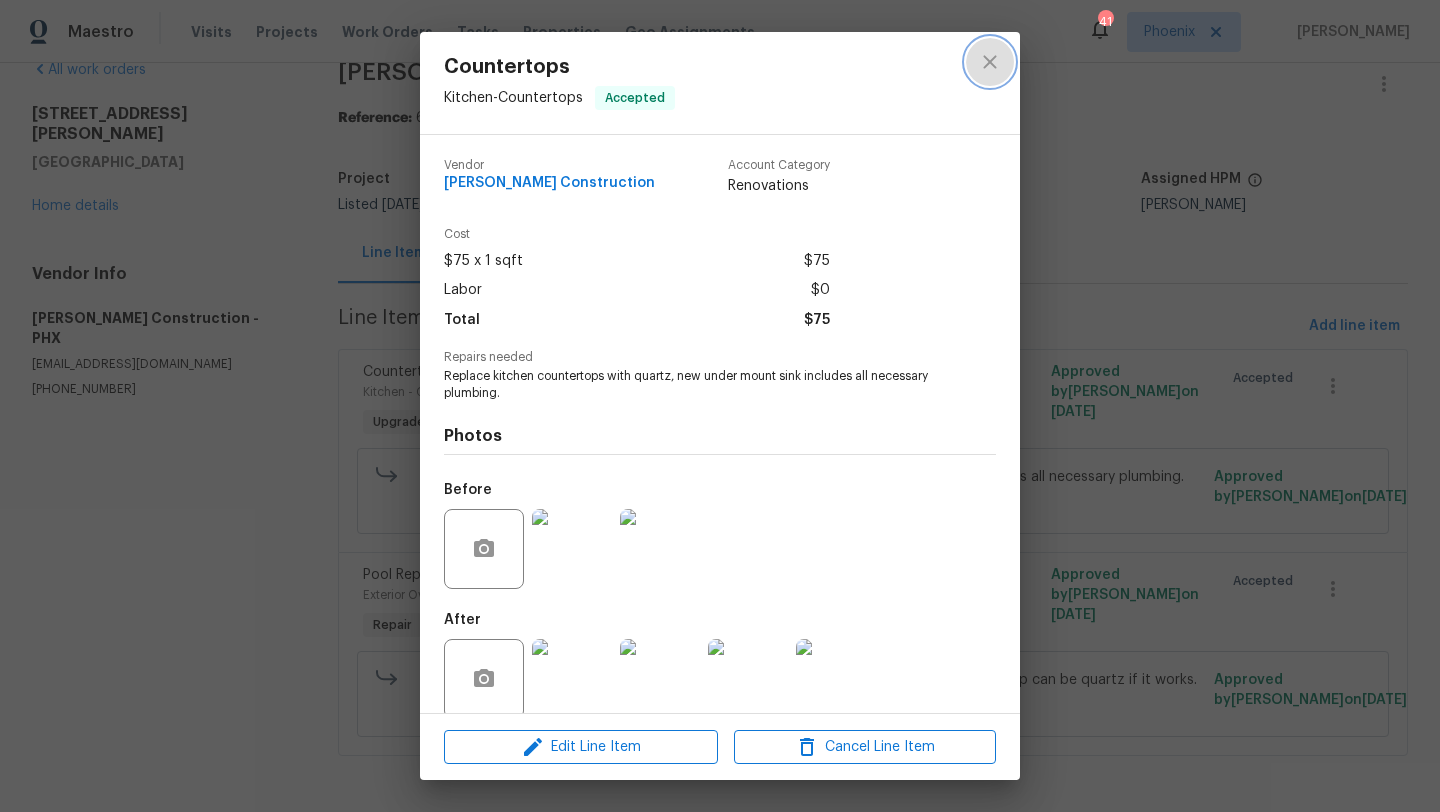 click 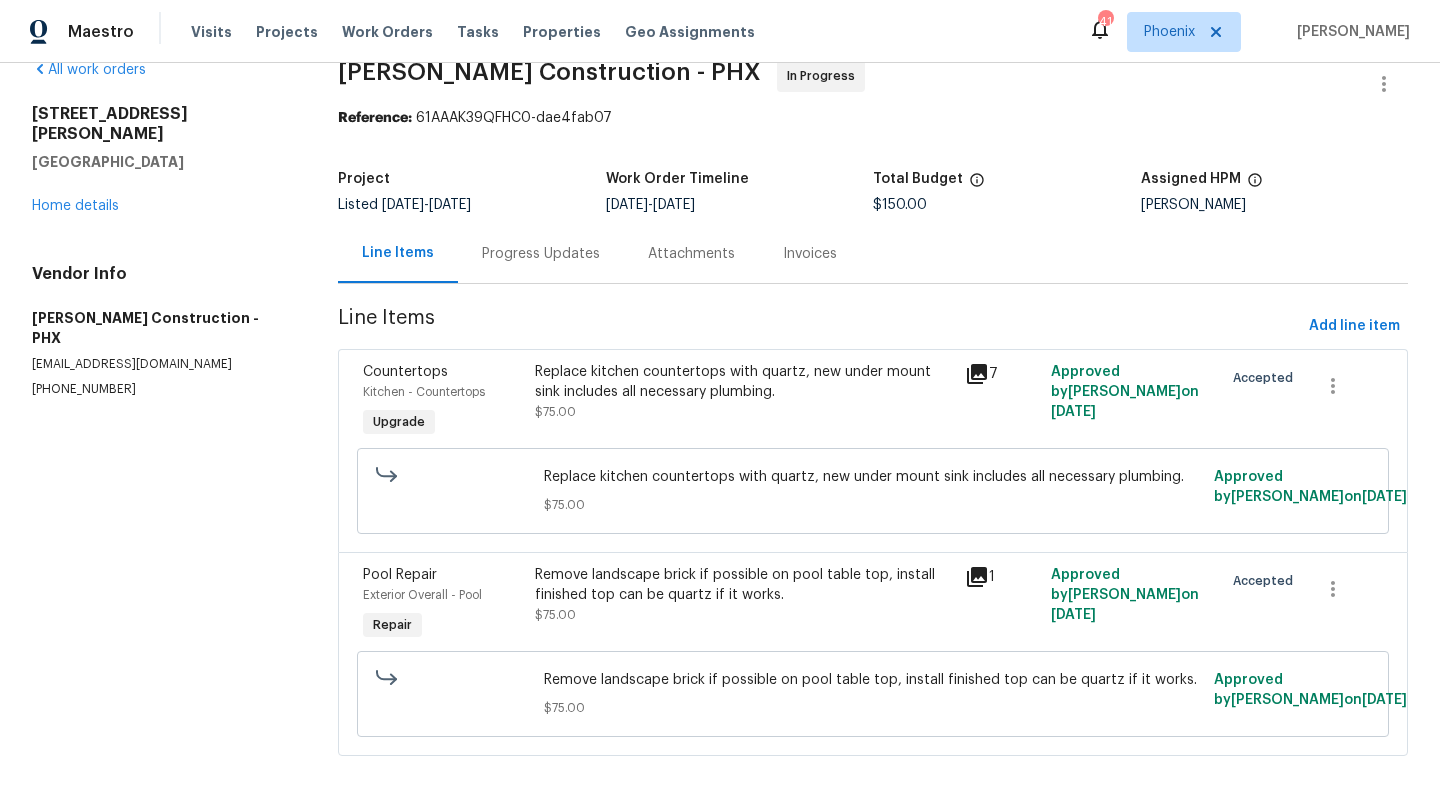 scroll, scrollTop: 0, scrollLeft: 0, axis: both 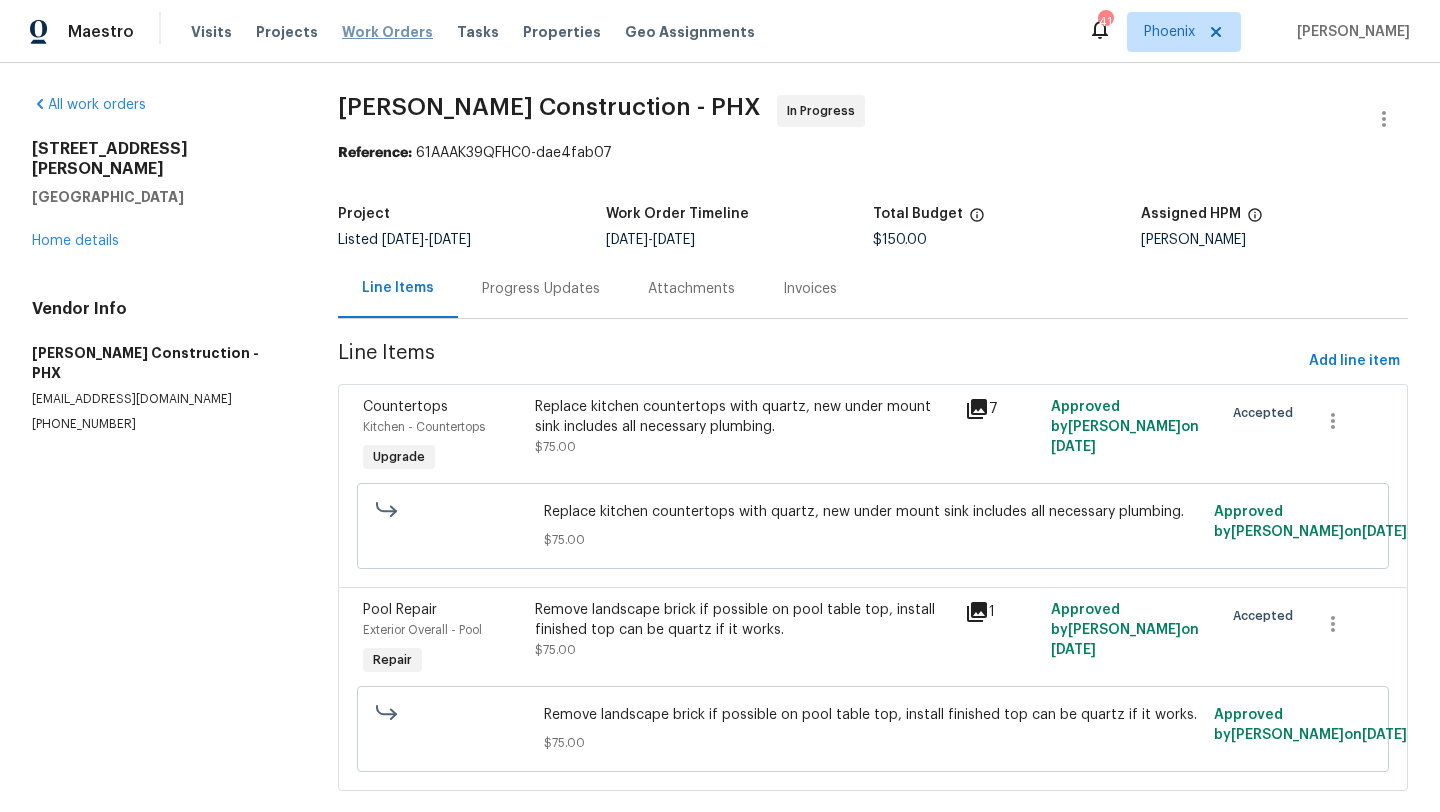 click on "Work Orders" at bounding box center (387, 32) 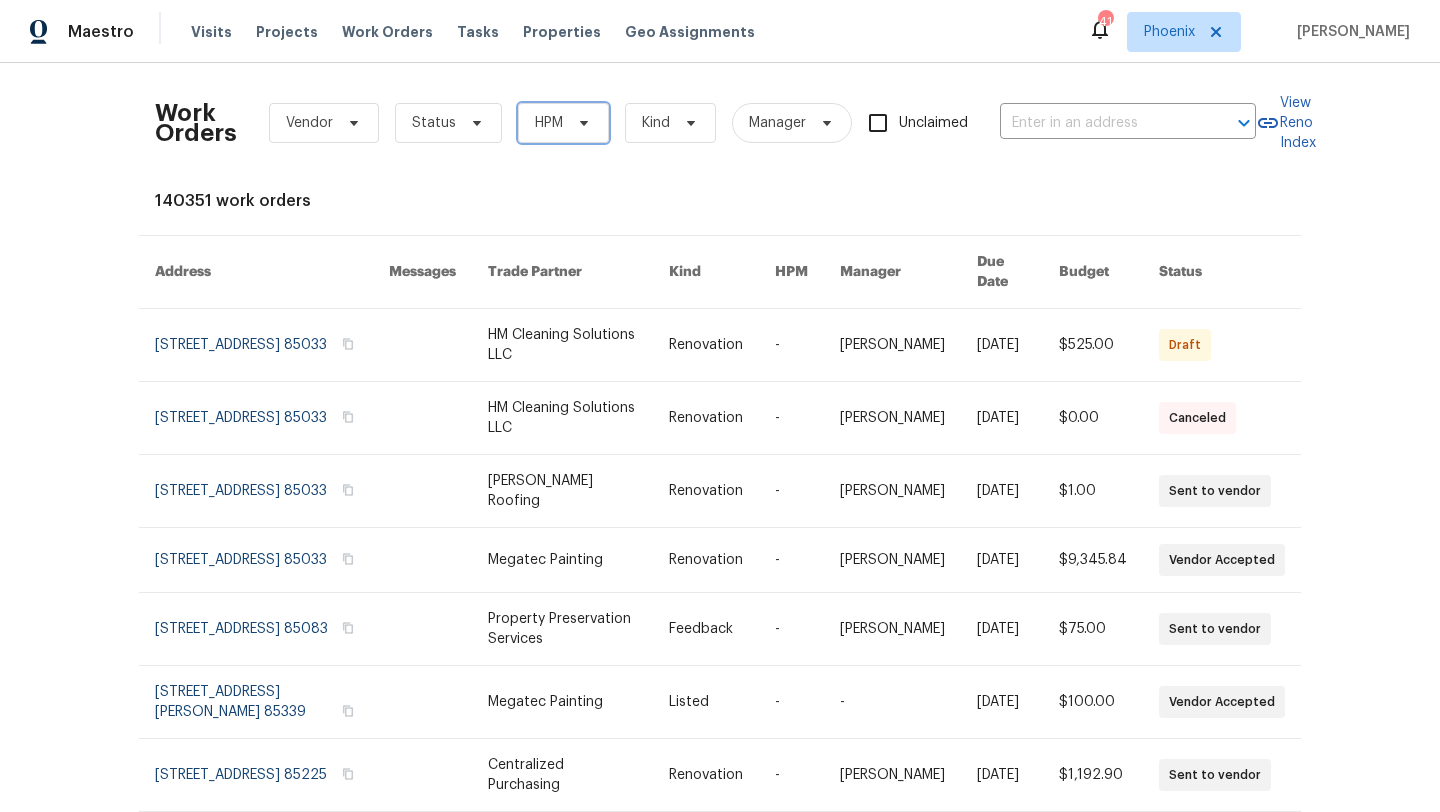 click at bounding box center [581, 123] 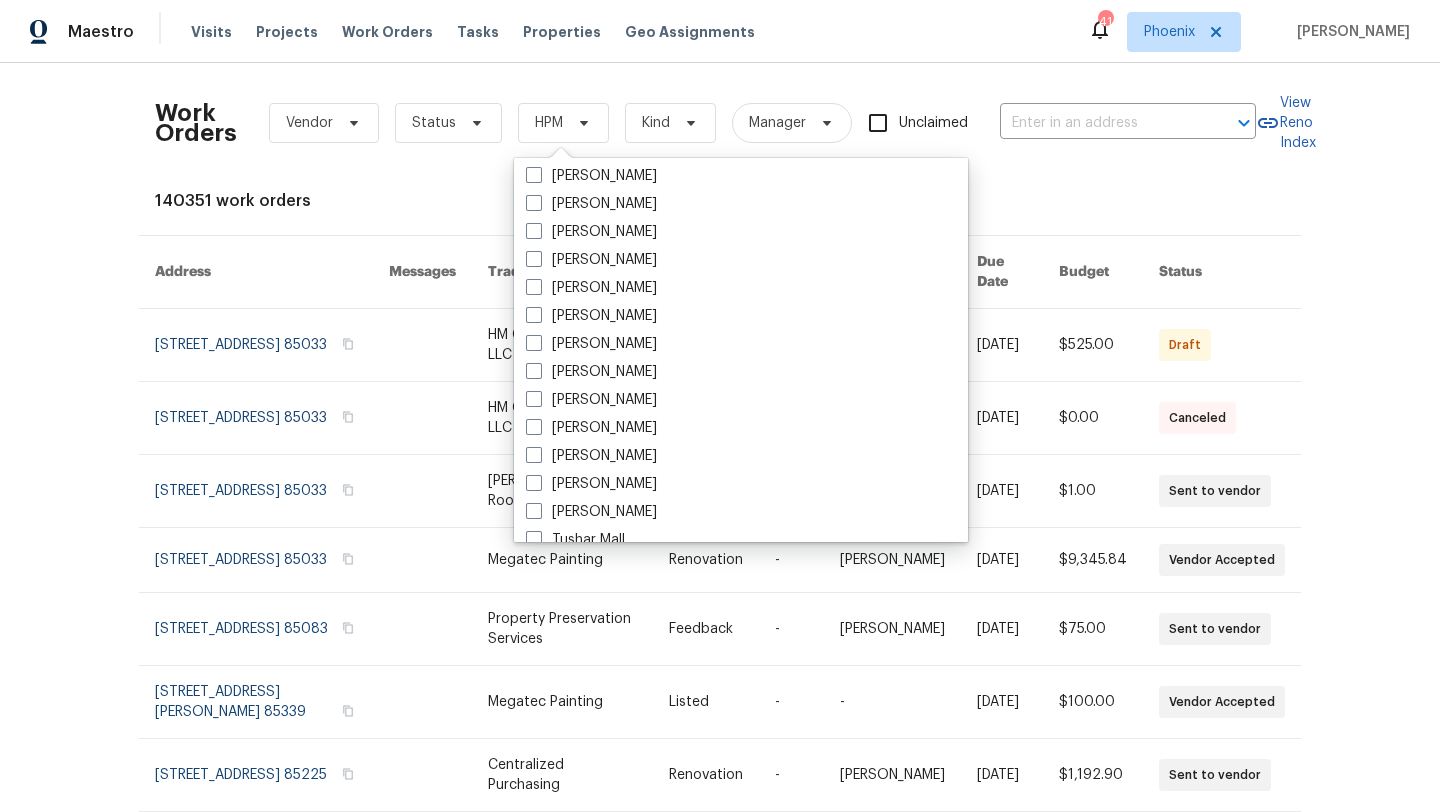 scroll, scrollTop: 1200, scrollLeft: 0, axis: vertical 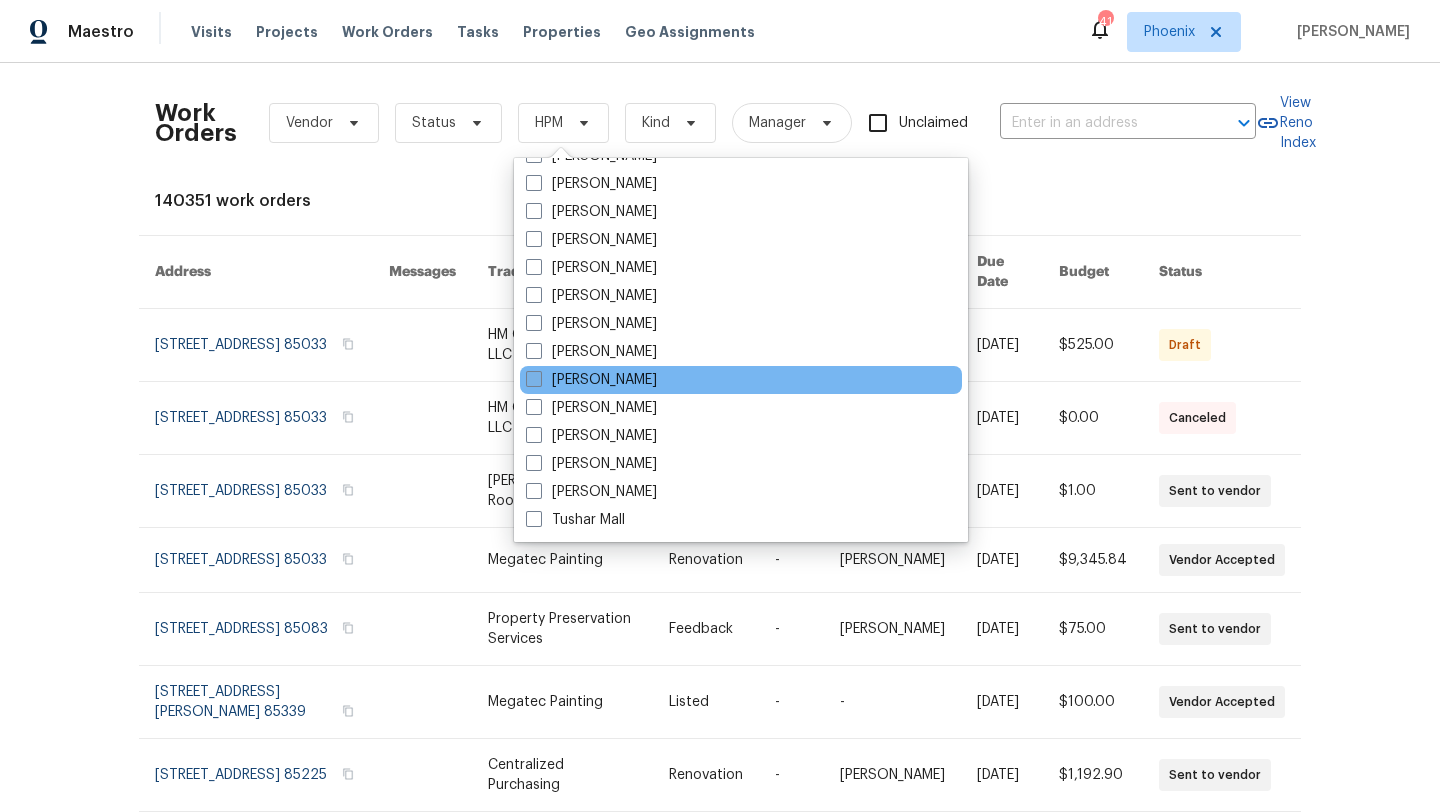 click at bounding box center [534, 379] 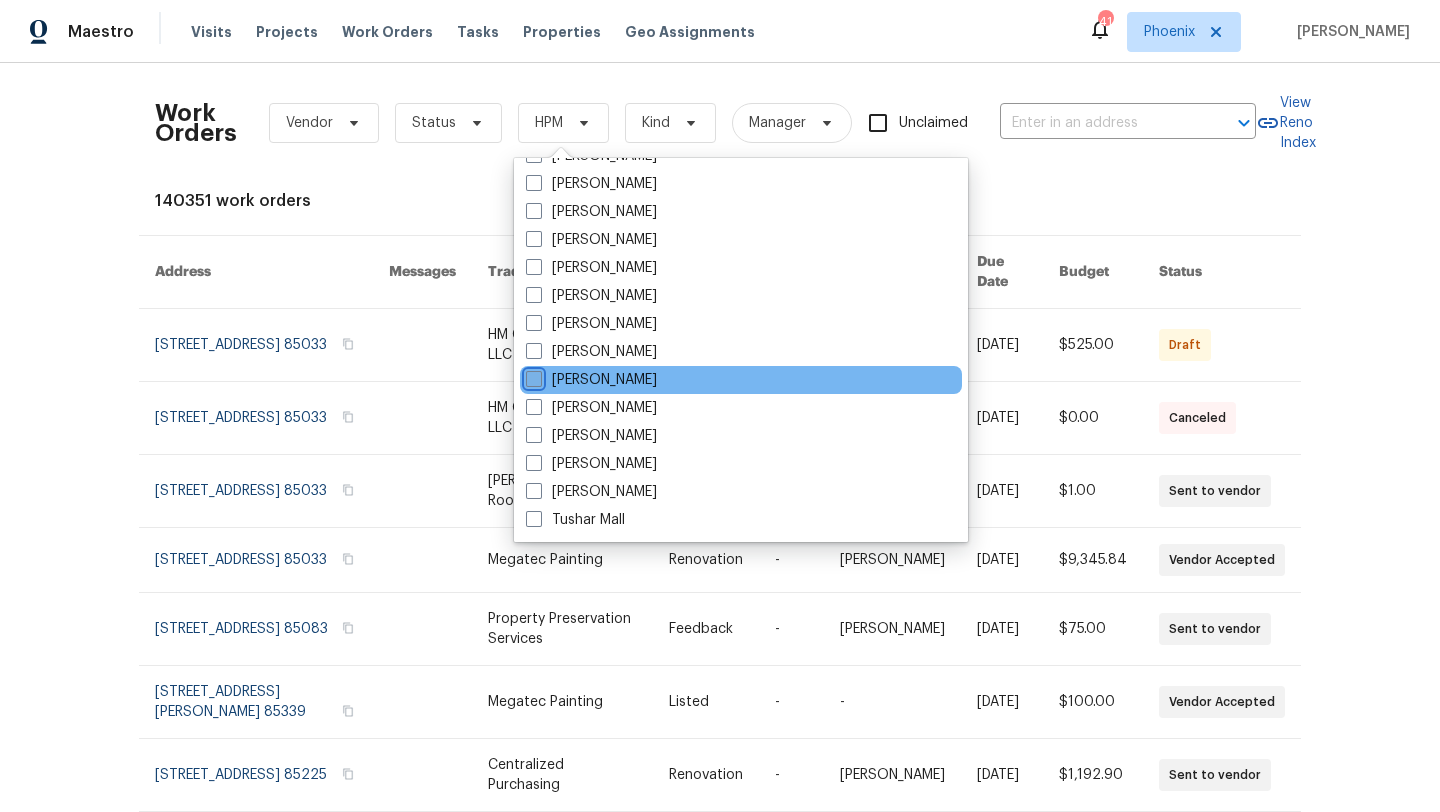 click on "[PERSON_NAME]" at bounding box center (532, 376) 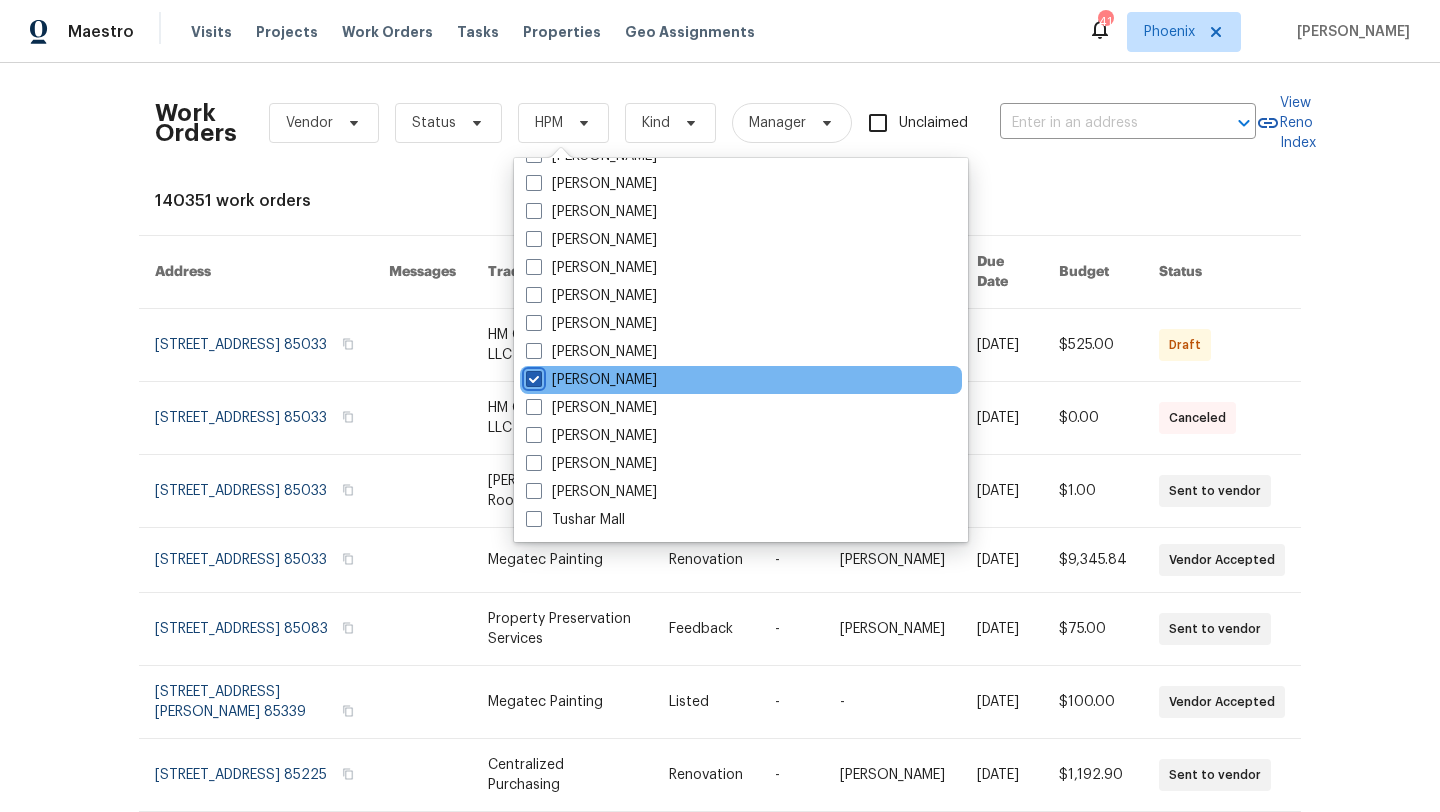 checkbox on "true" 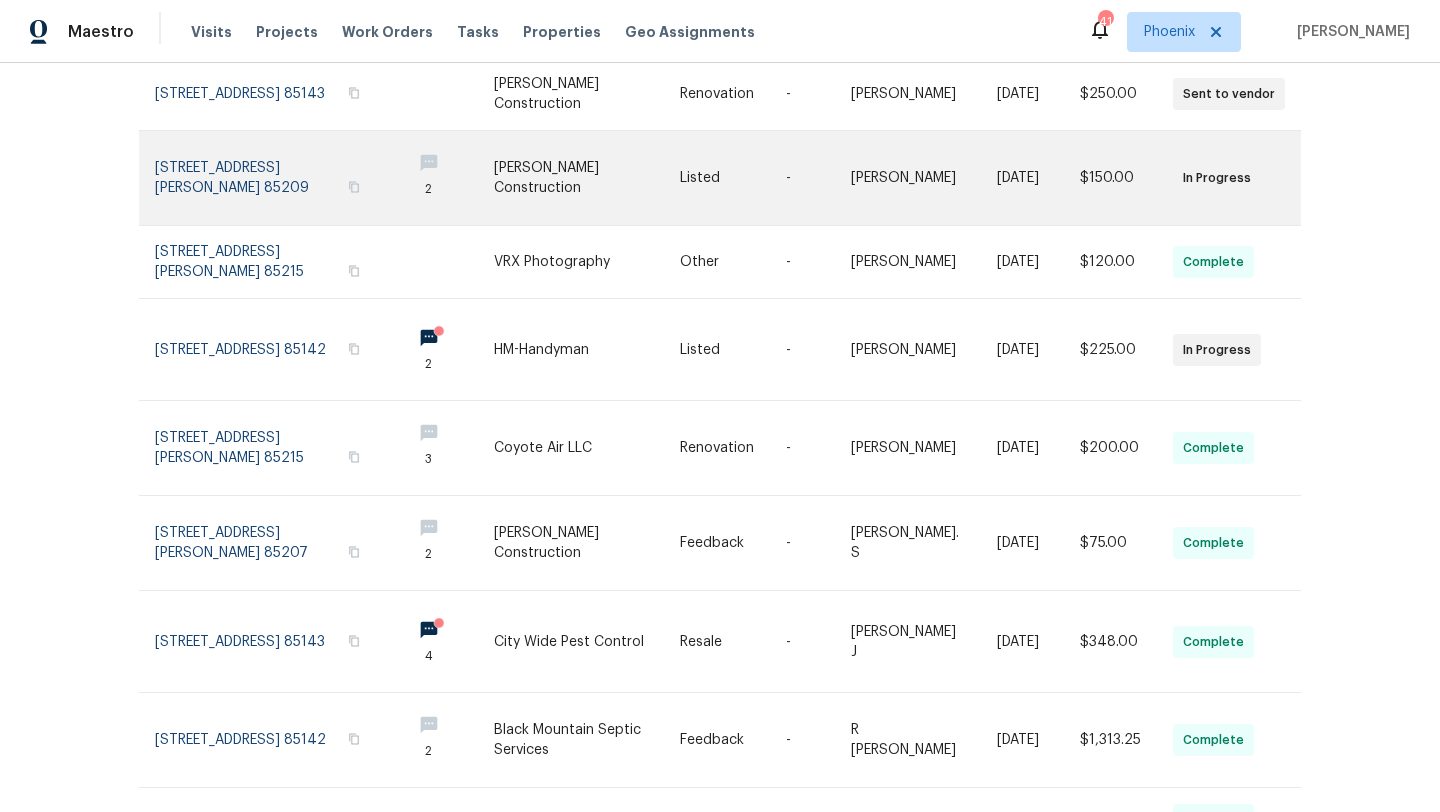 scroll, scrollTop: 383, scrollLeft: 0, axis: vertical 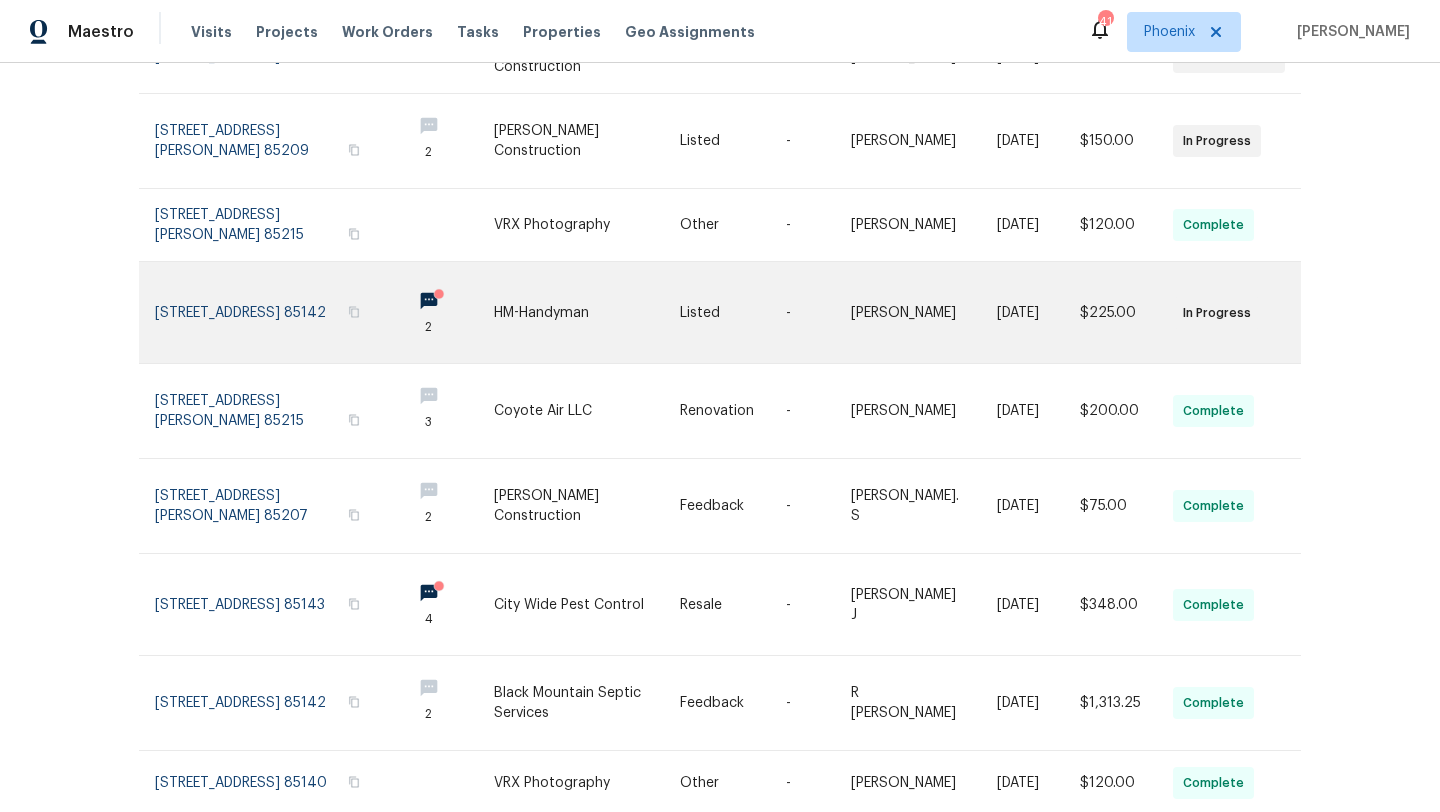 click at bounding box center [275, 312] 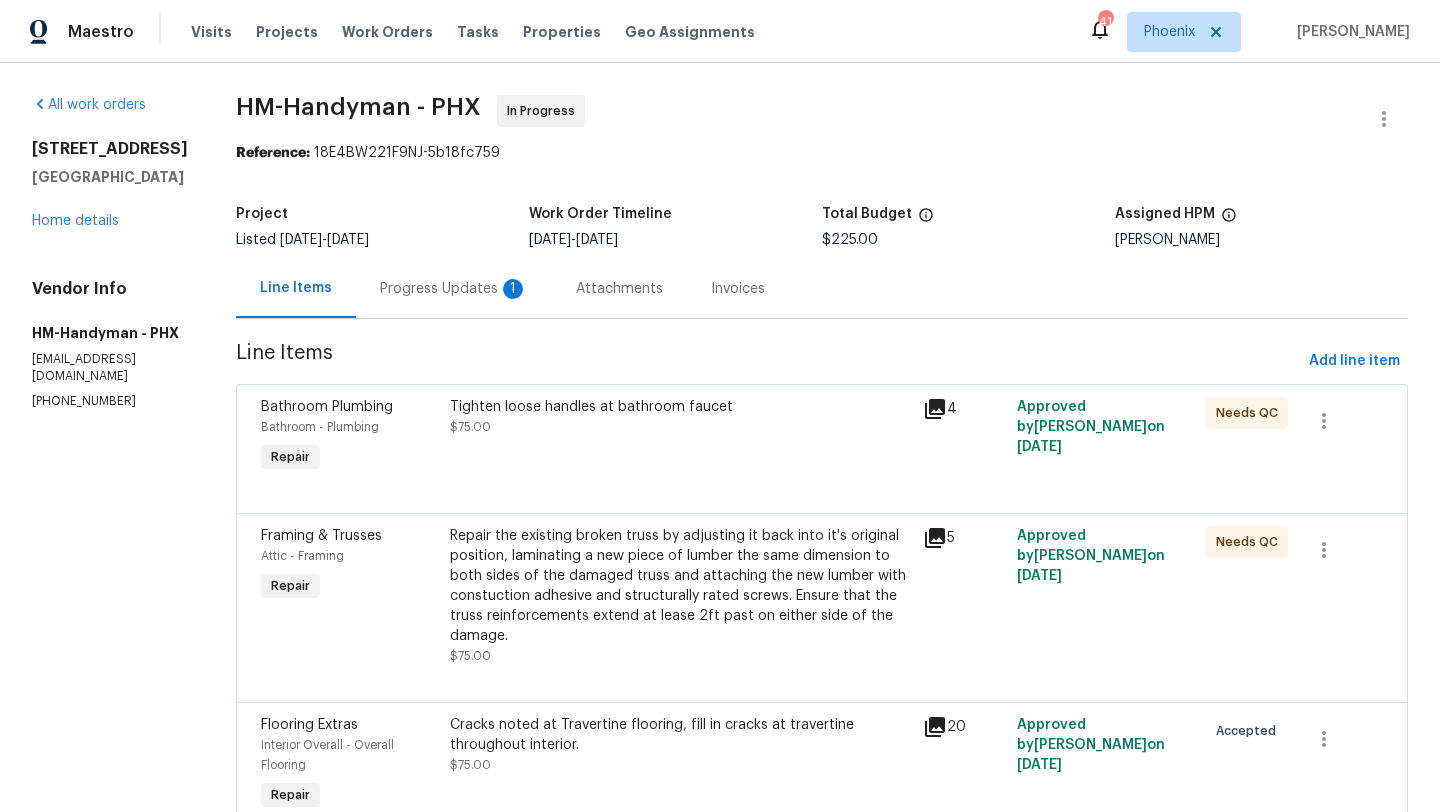 click on "Progress Updates 1" at bounding box center [454, 289] 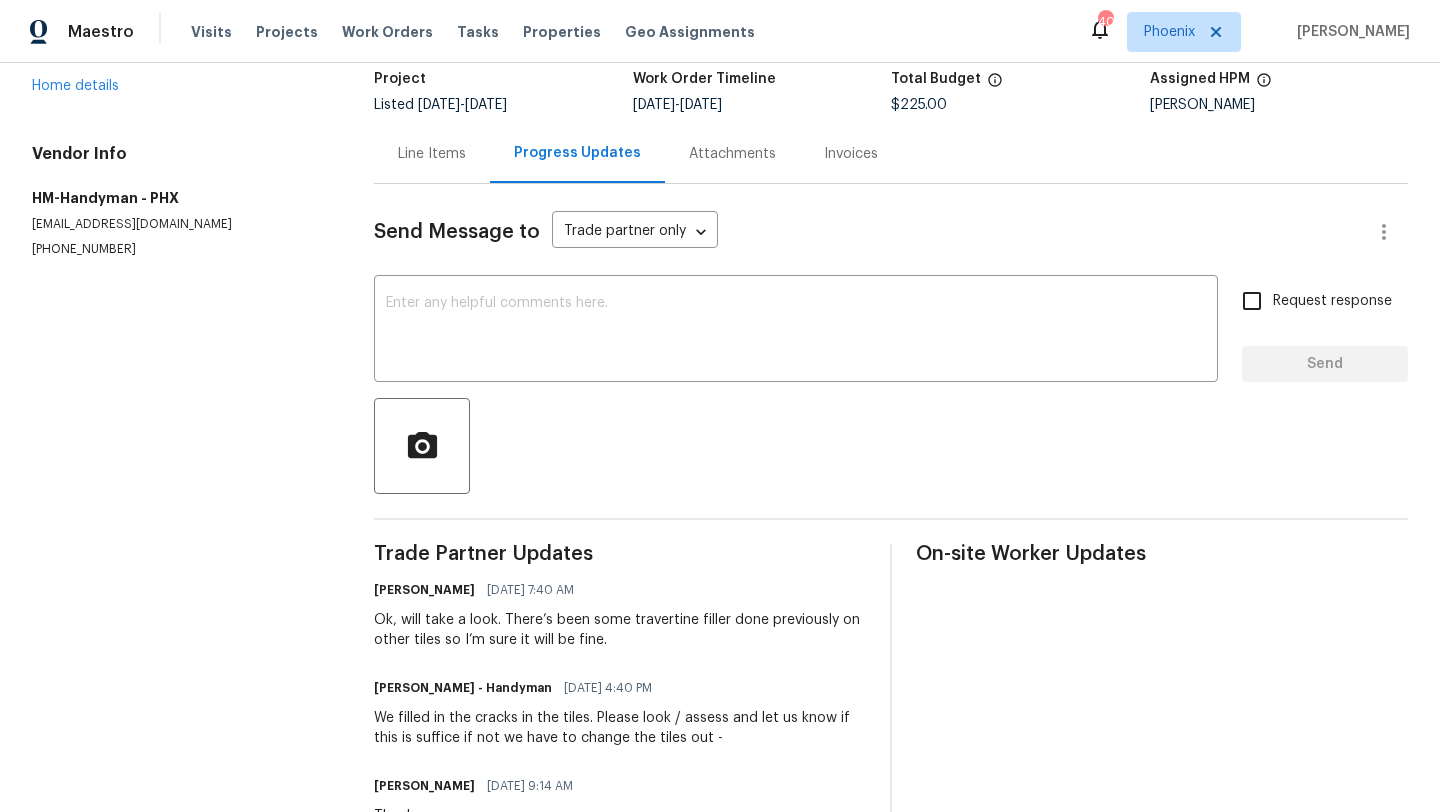 scroll, scrollTop: 0, scrollLeft: 0, axis: both 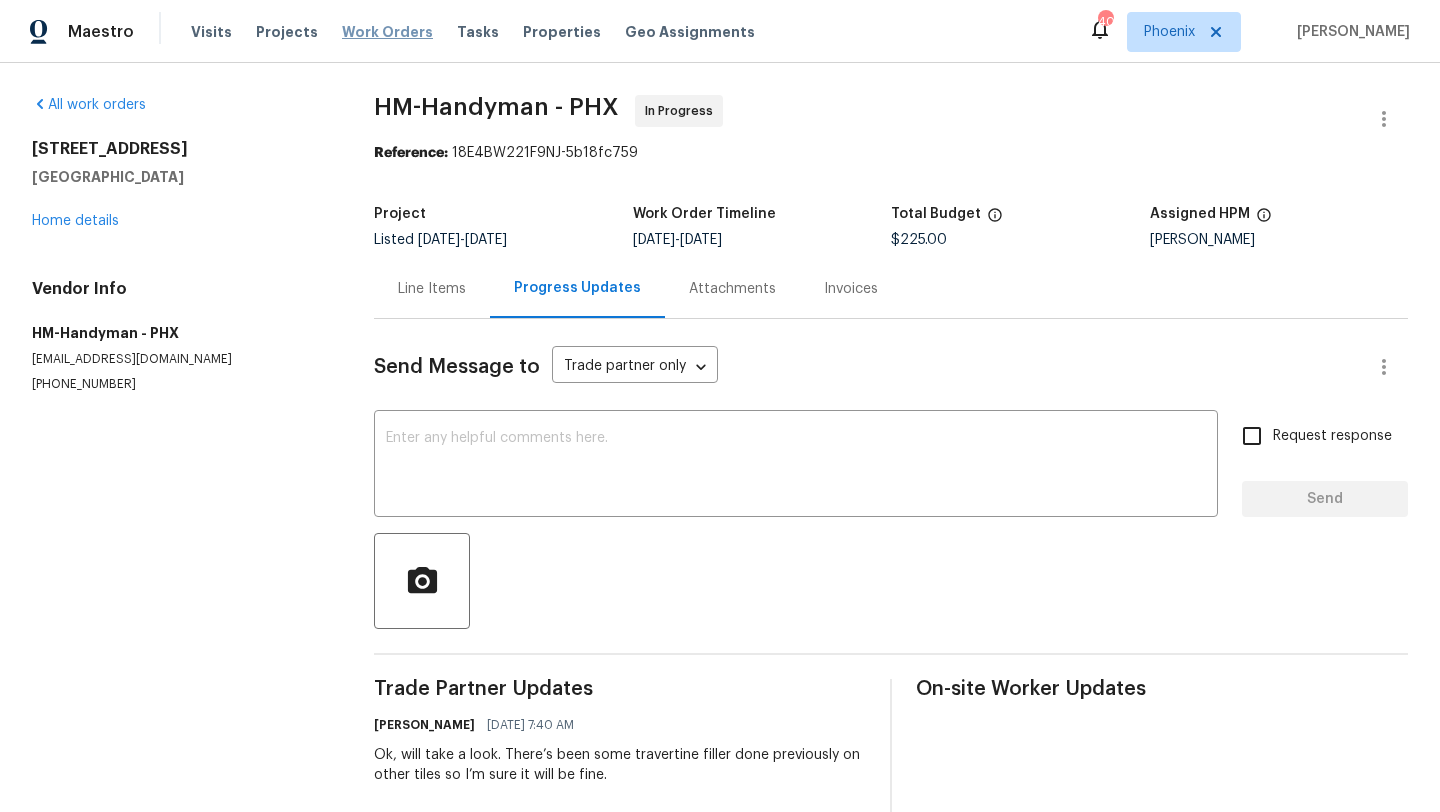 click on "Work Orders" at bounding box center (387, 32) 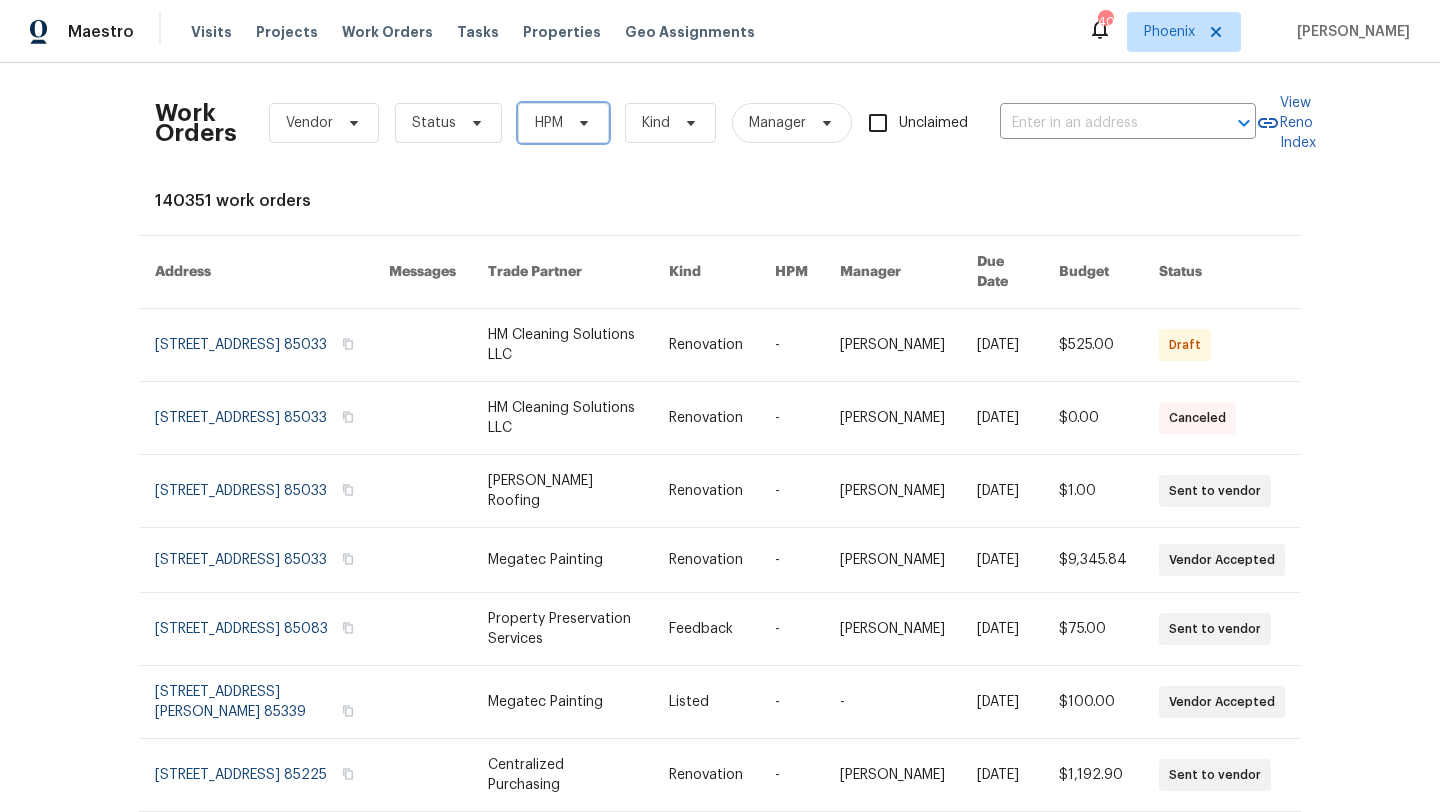 click on "HPM" at bounding box center (549, 123) 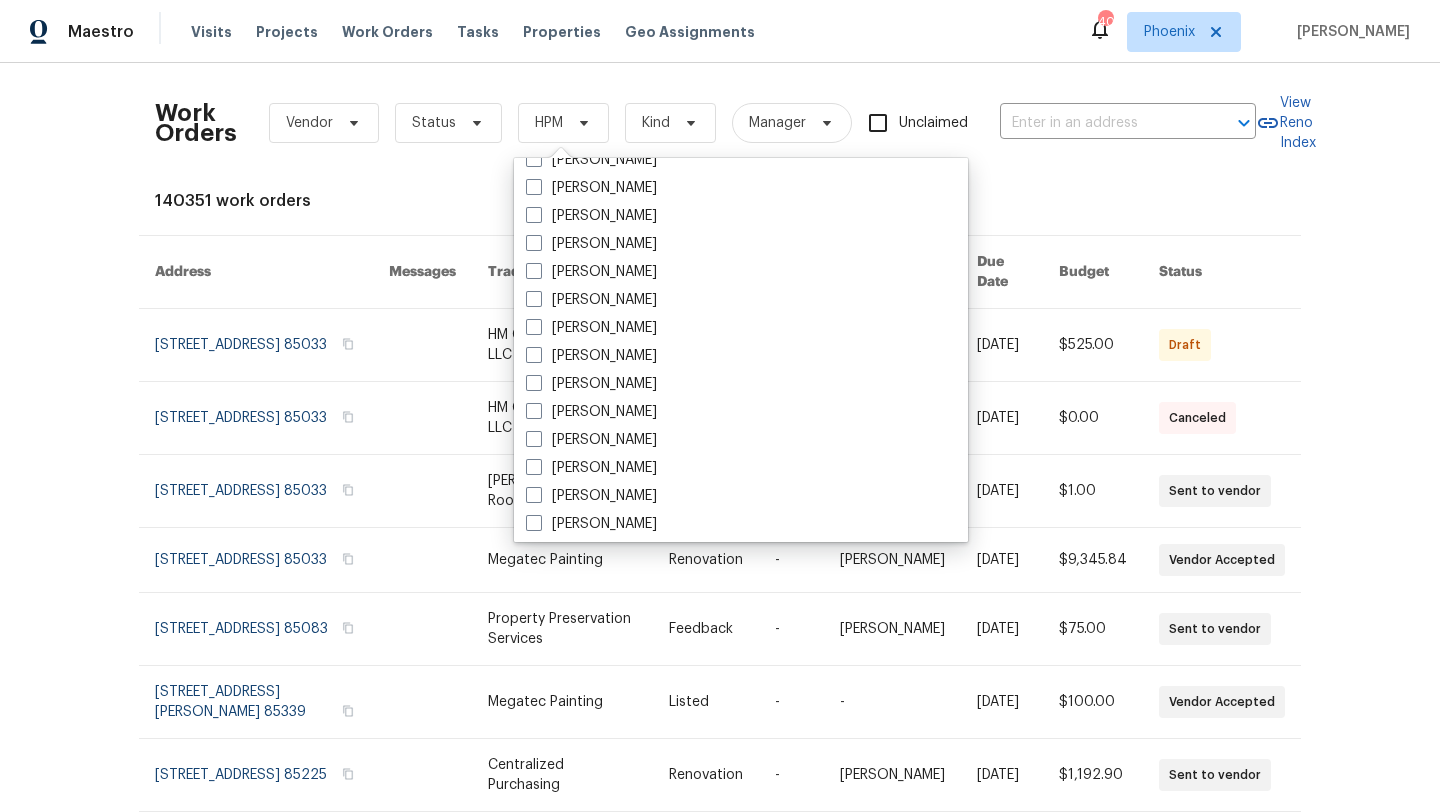 scroll, scrollTop: 1200, scrollLeft: 0, axis: vertical 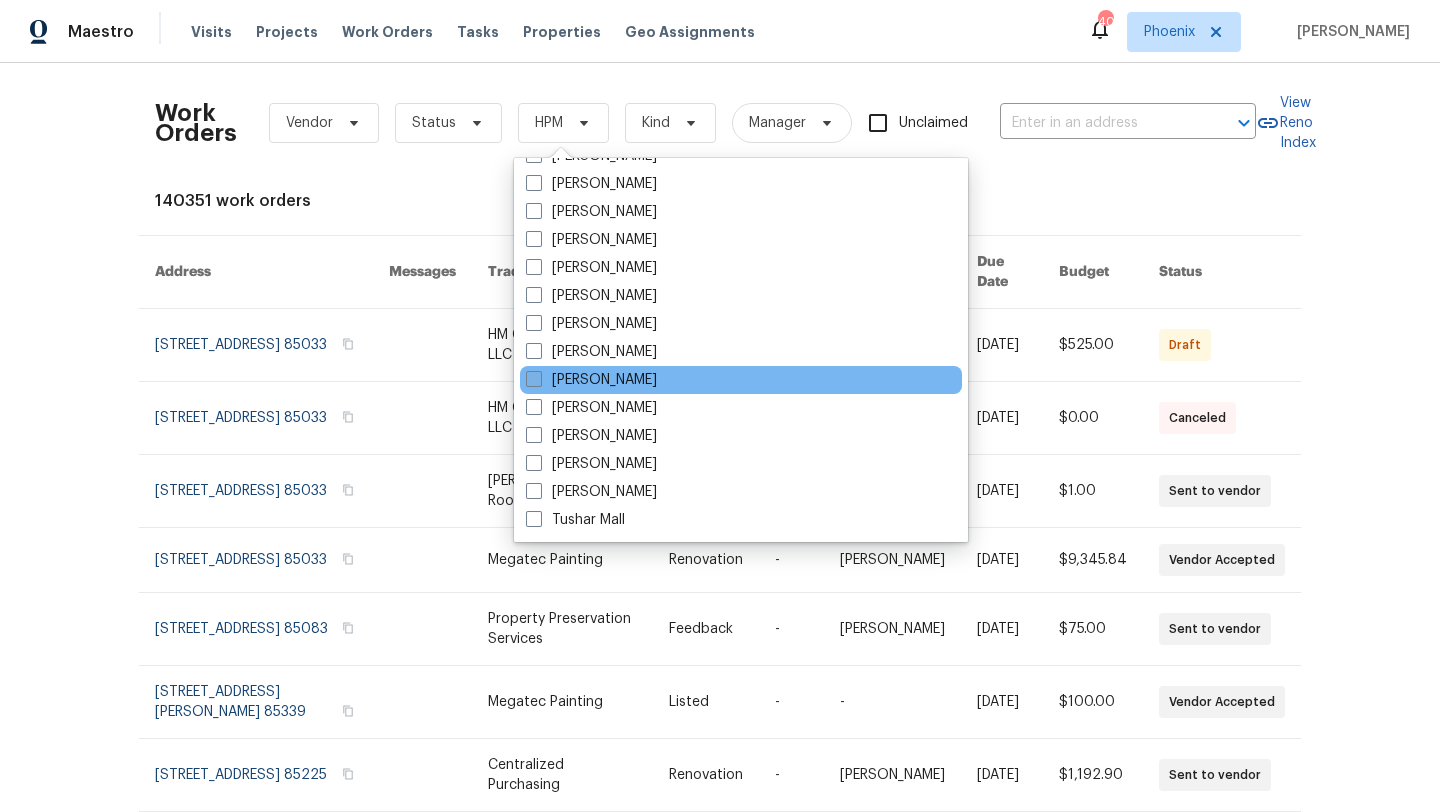 click at bounding box center (534, 379) 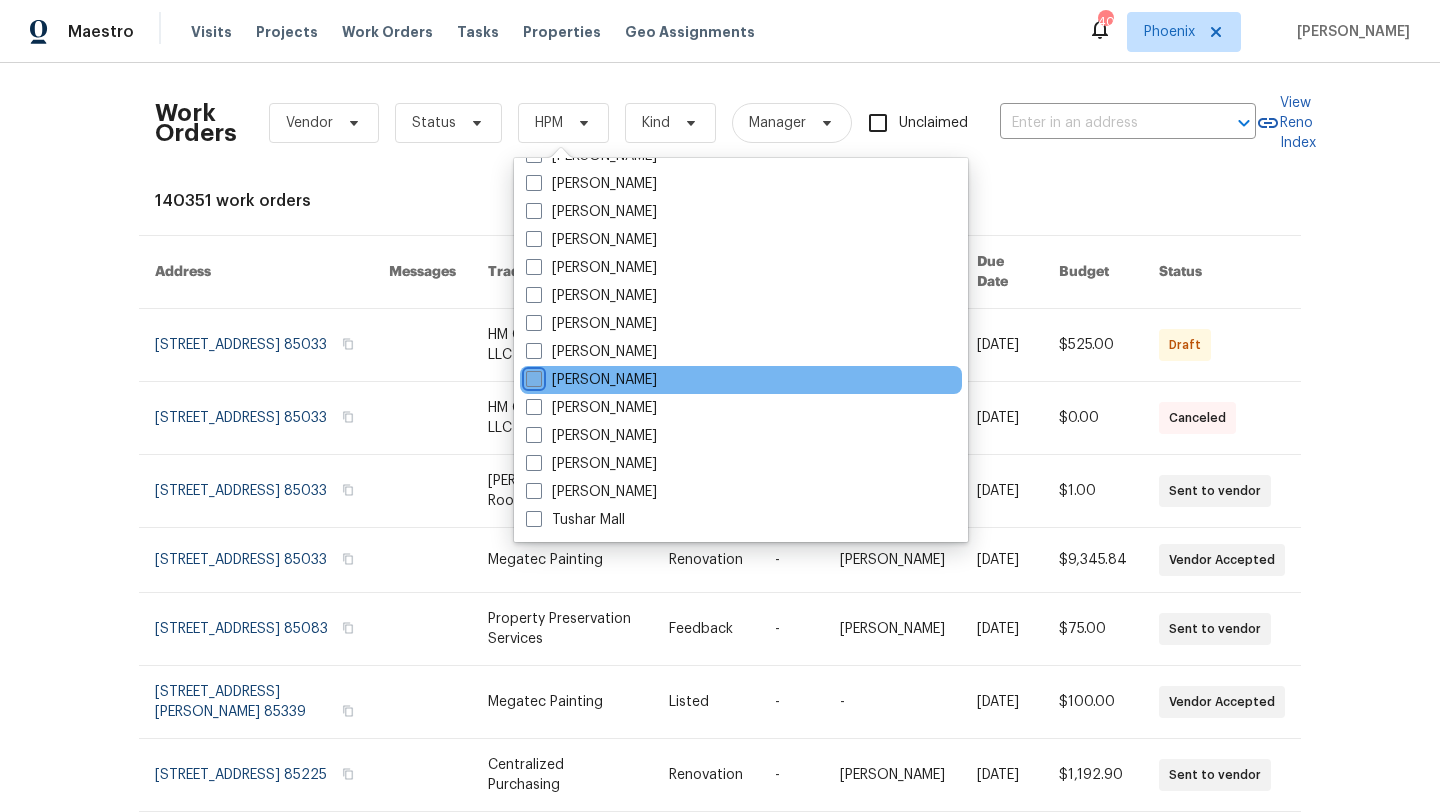 click on "[PERSON_NAME]" at bounding box center [532, 376] 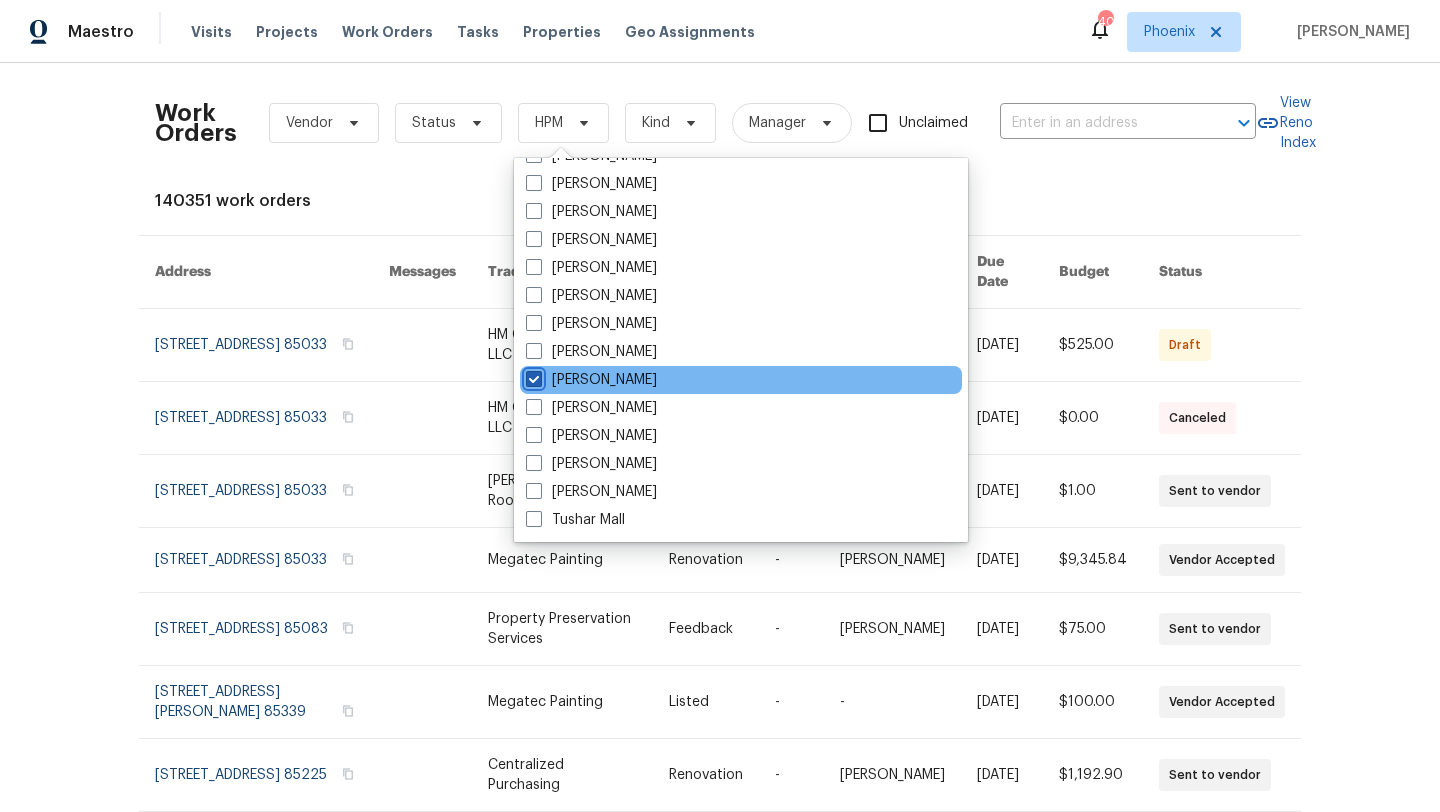 checkbox on "true" 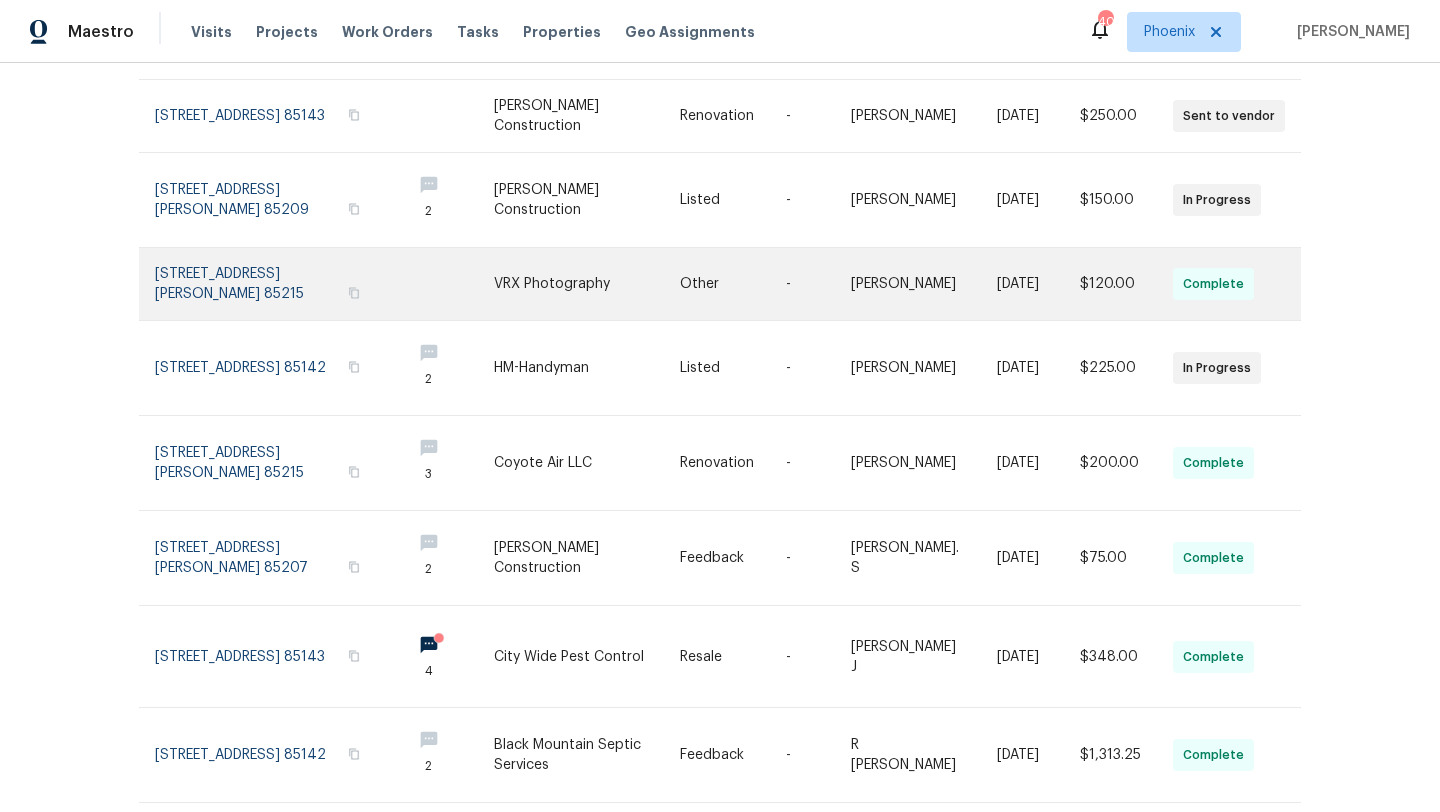 scroll, scrollTop: 432, scrollLeft: 0, axis: vertical 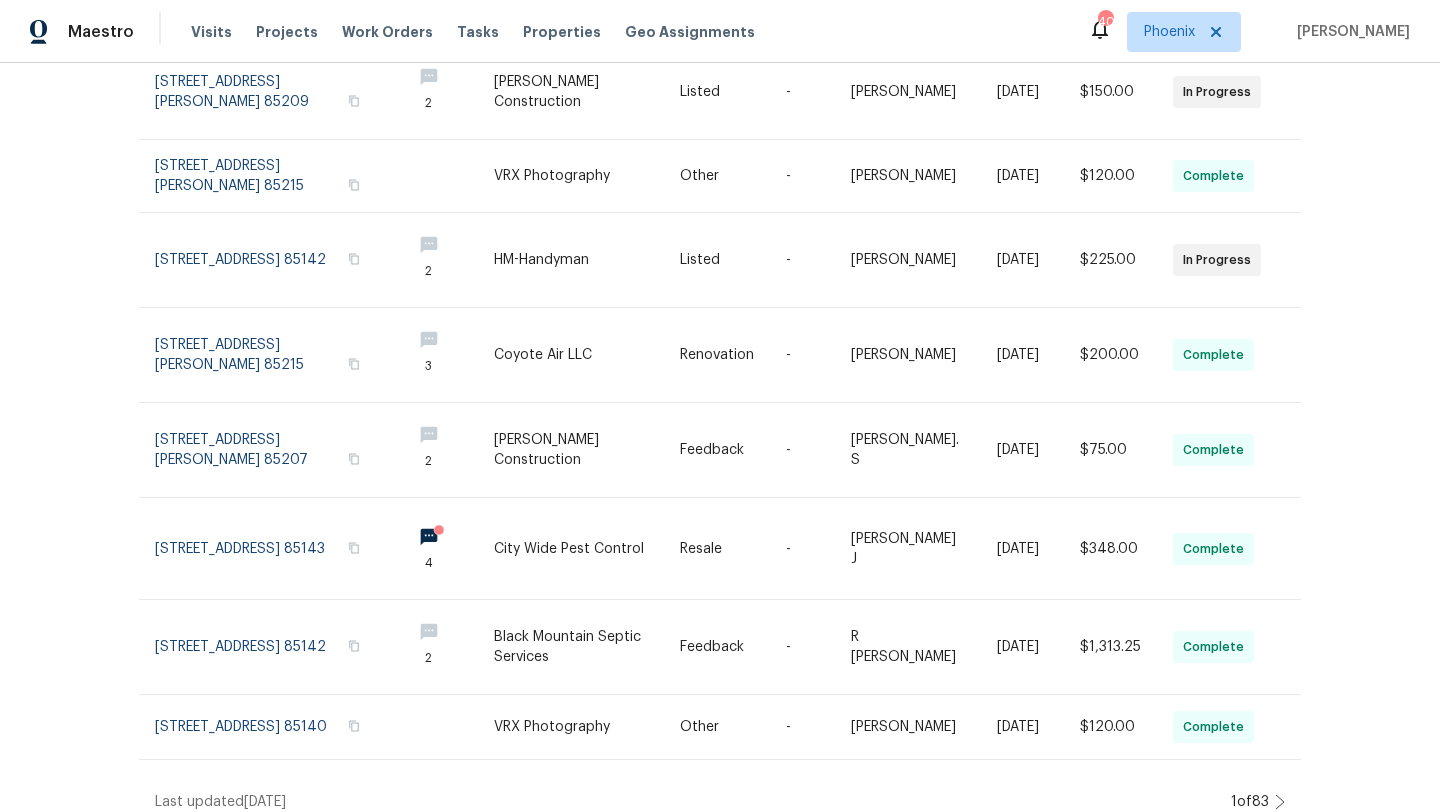 click 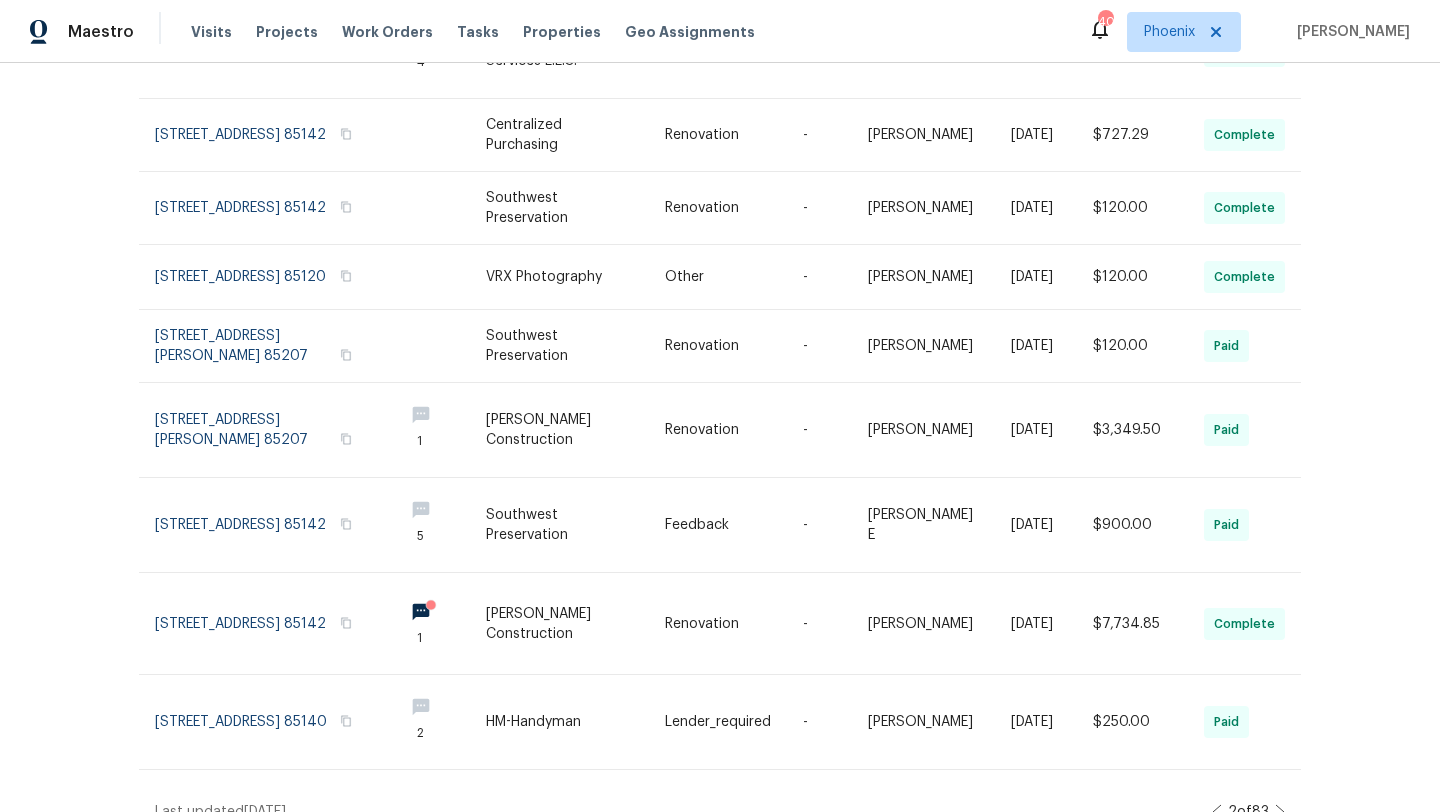 scroll, scrollTop: 0, scrollLeft: 0, axis: both 